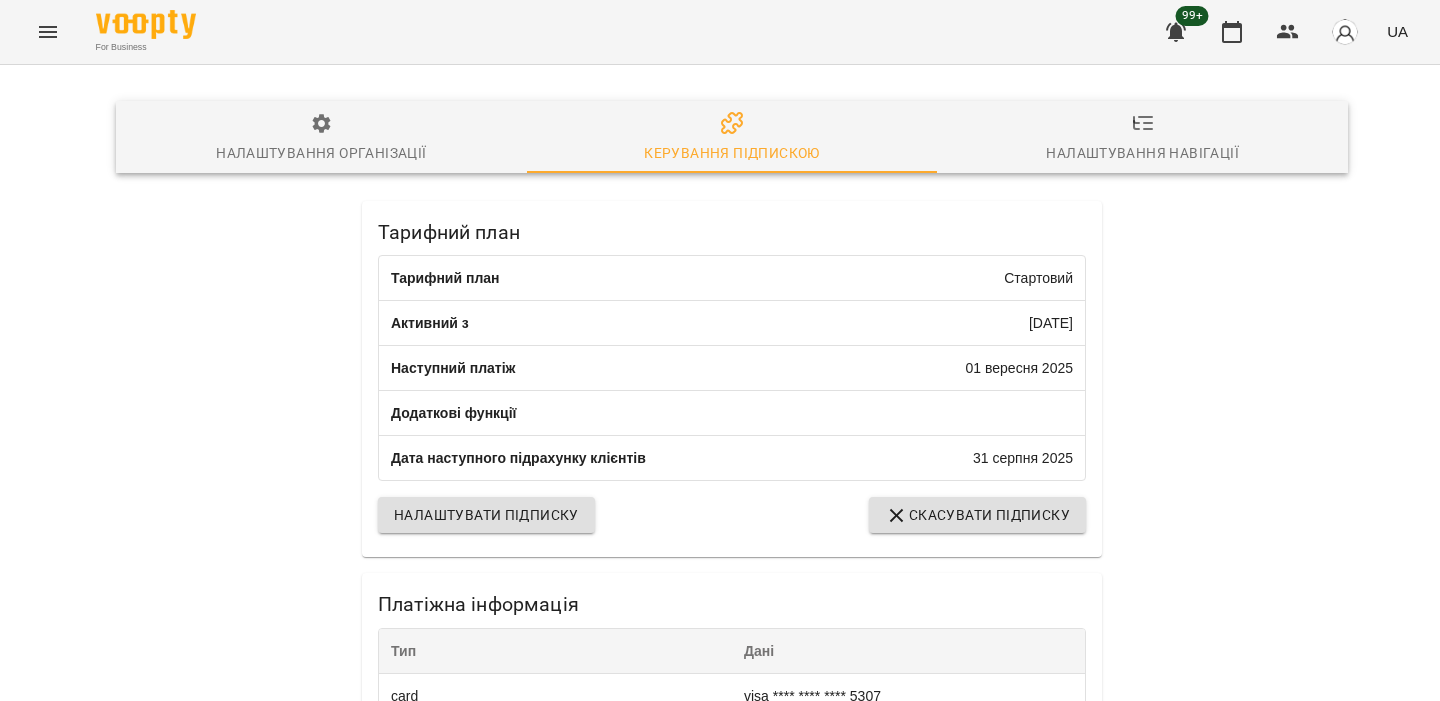 scroll, scrollTop: 0, scrollLeft: 0, axis: both 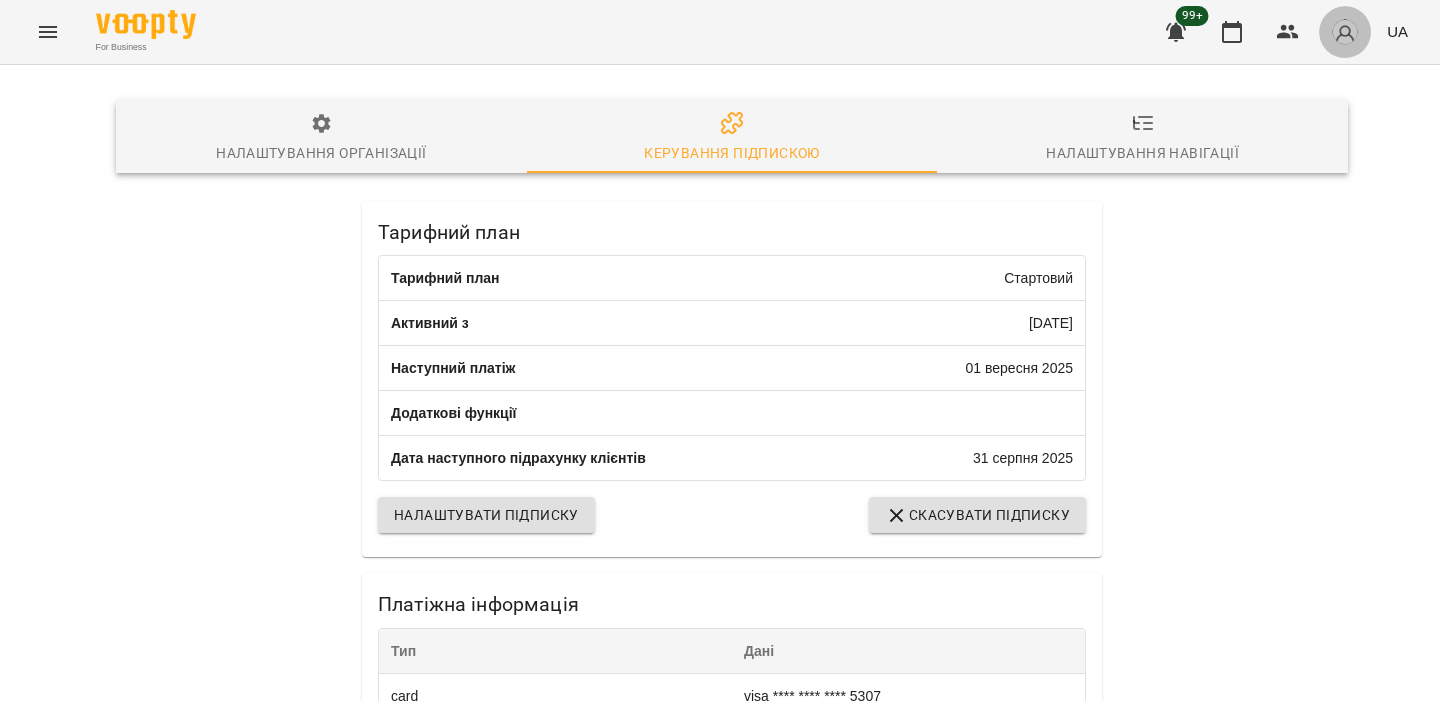 click at bounding box center [1345, 32] 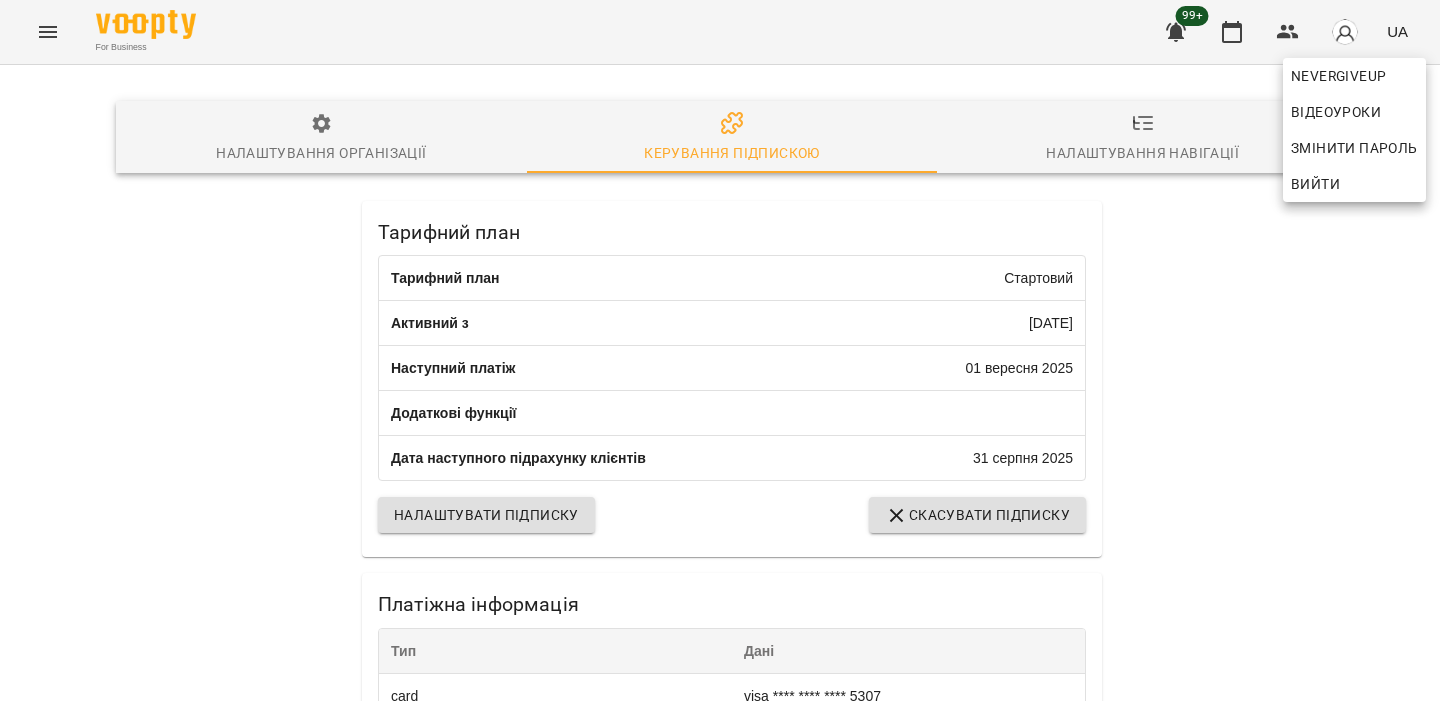 click on "Вийти" at bounding box center (1315, 184) 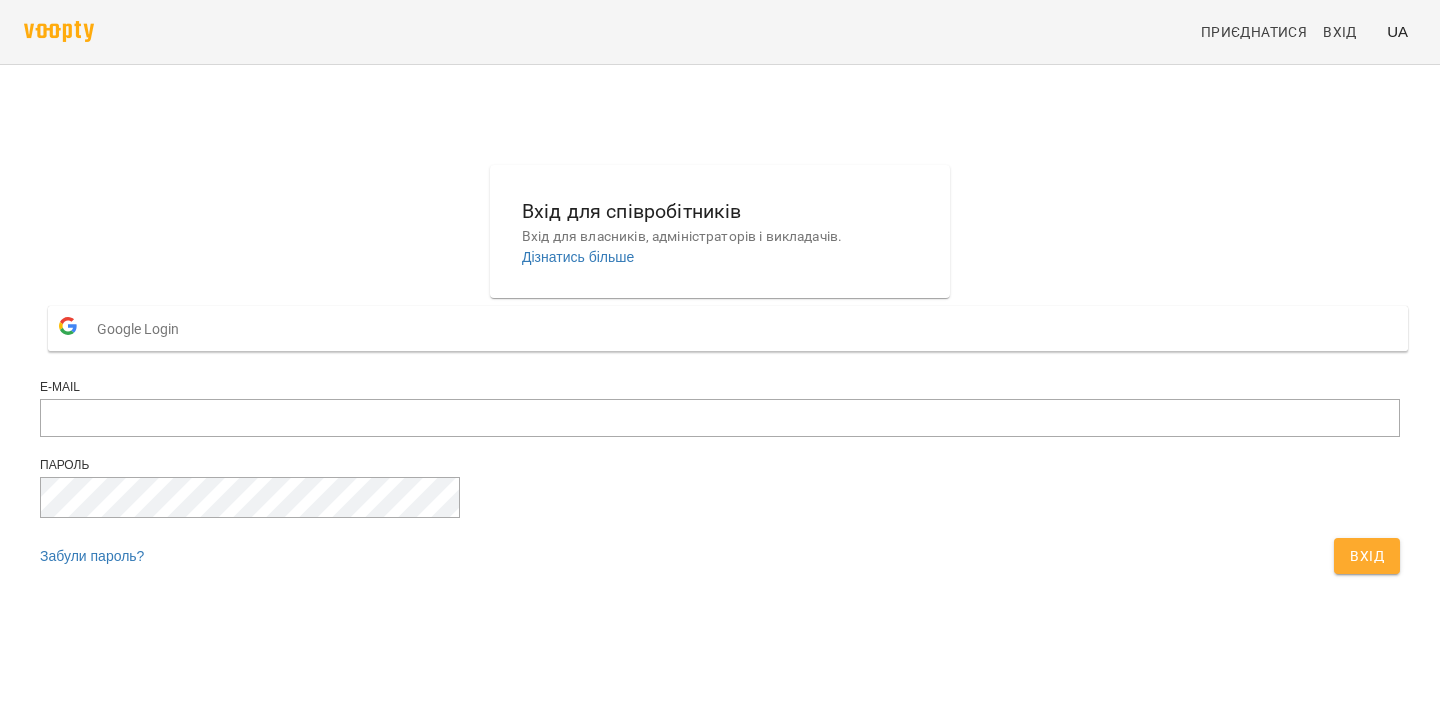 scroll, scrollTop: 0, scrollLeft: 0, axis: both 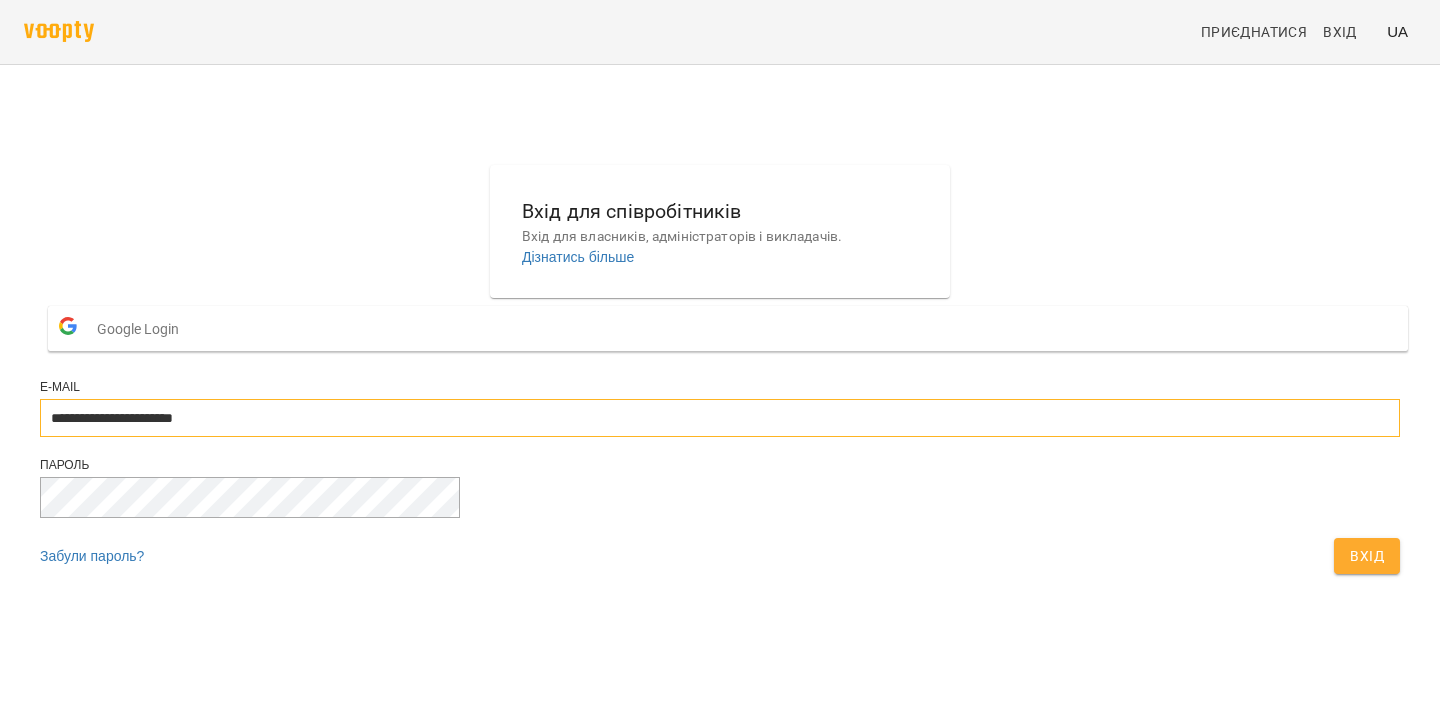 click on "**********" at bounding box center (720, 418) 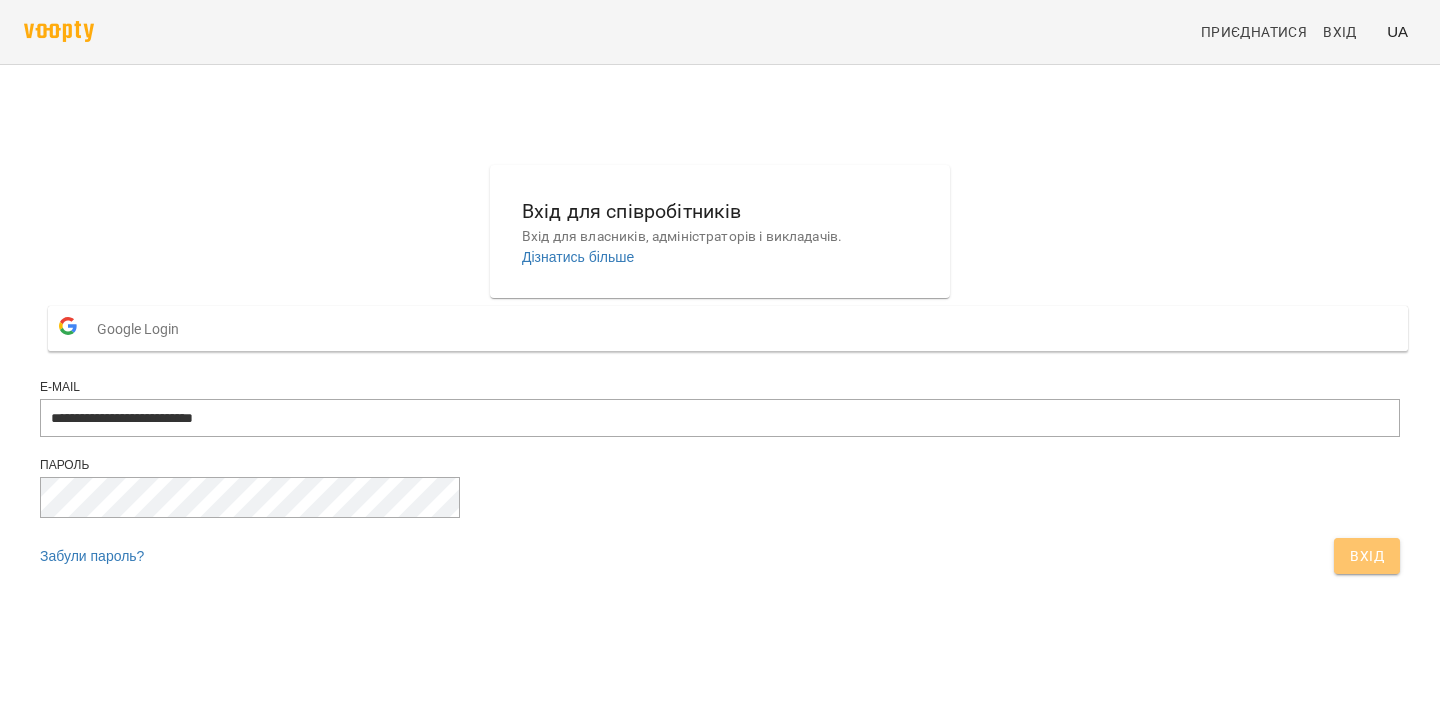 click on "Вхід" at bounding box center (1367, 556) 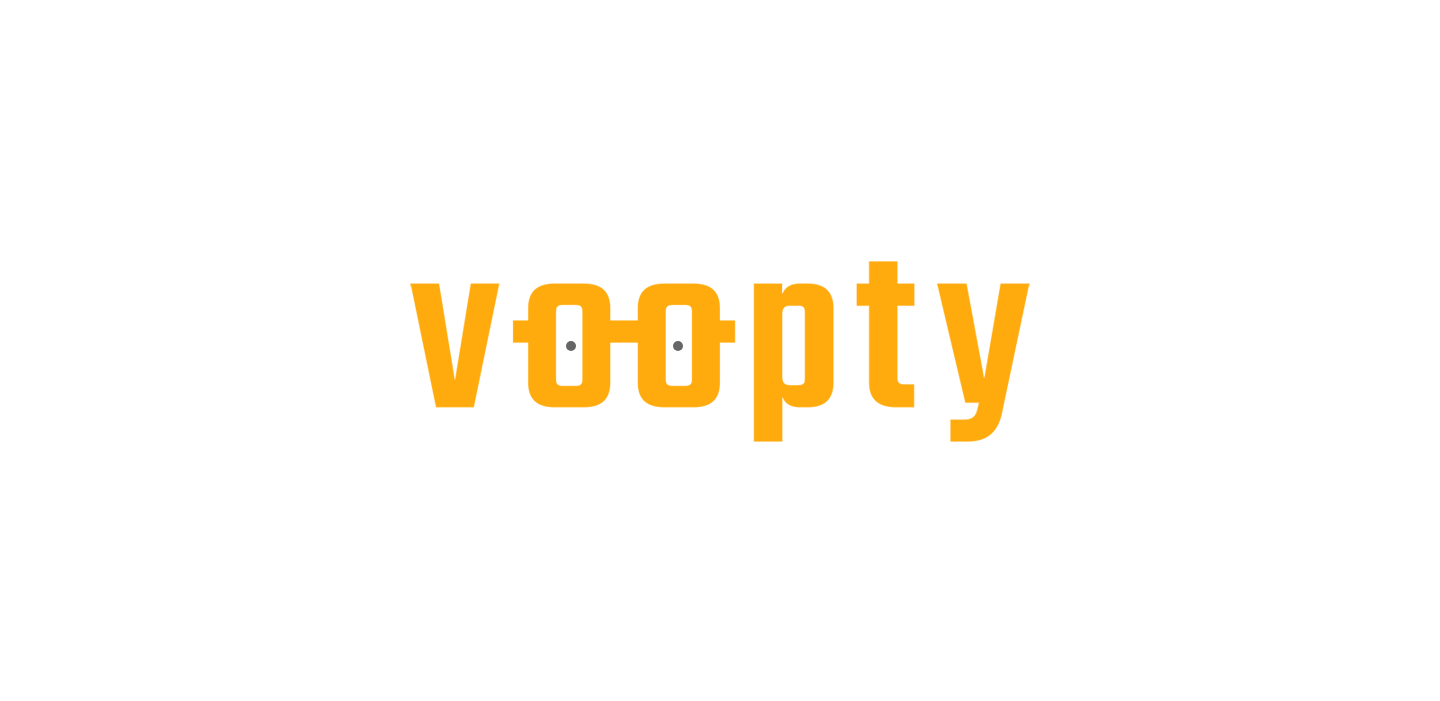 scroll, scrollTop: 0, scrollLeft: 0, axis: both 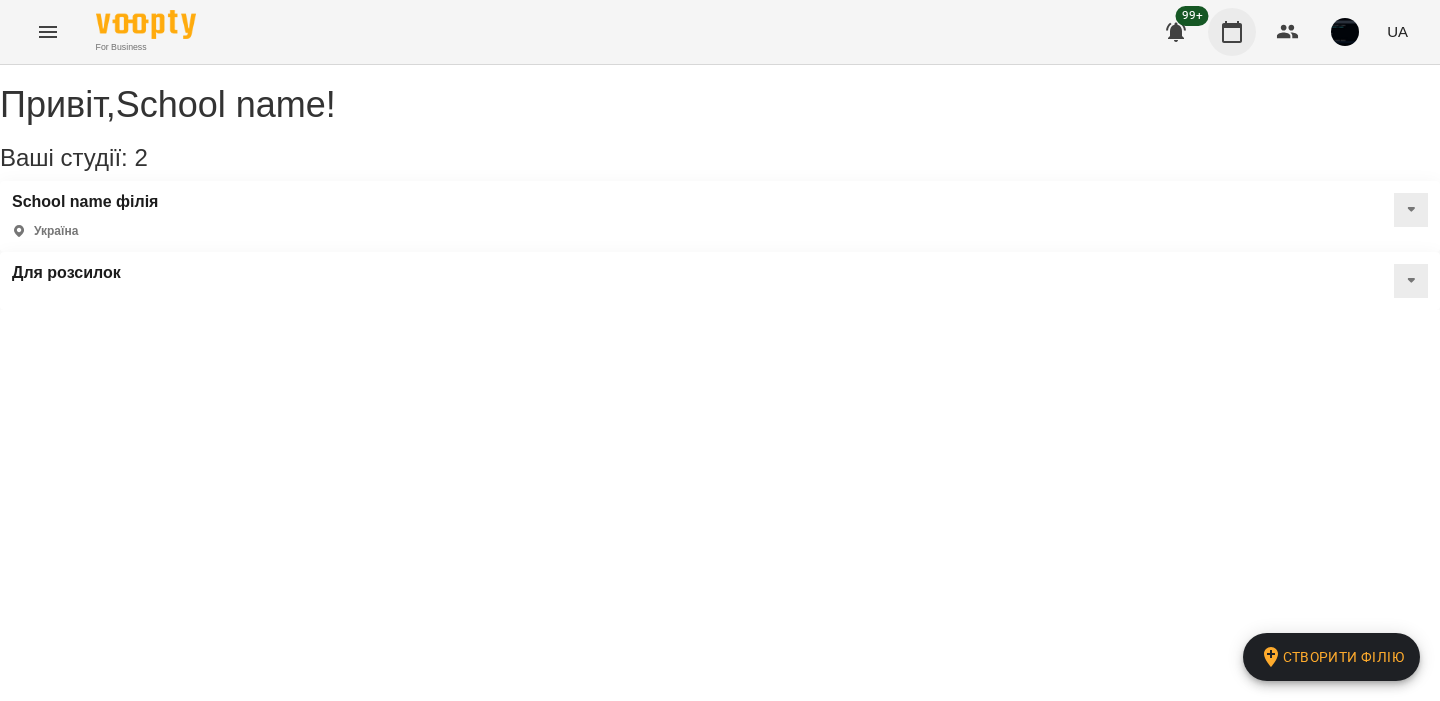 click 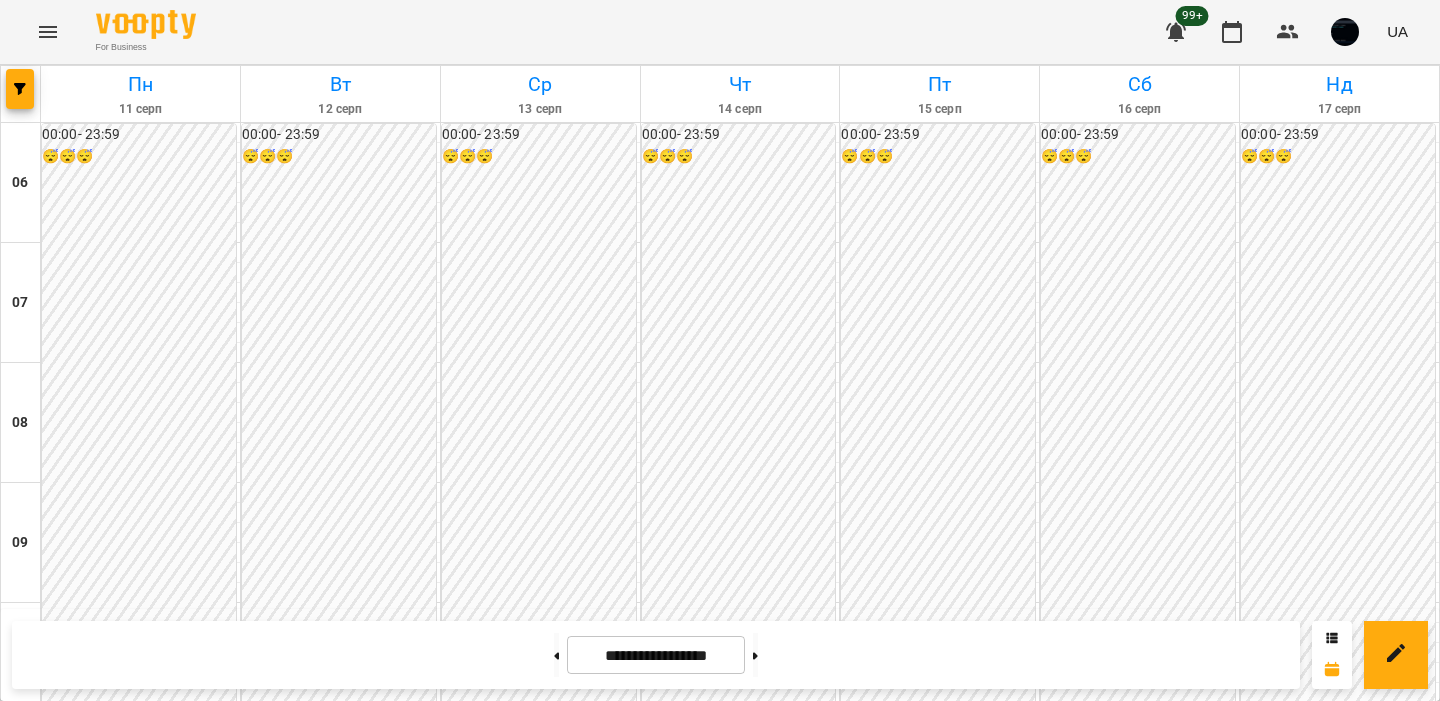 click at bounding box center [21, 94] 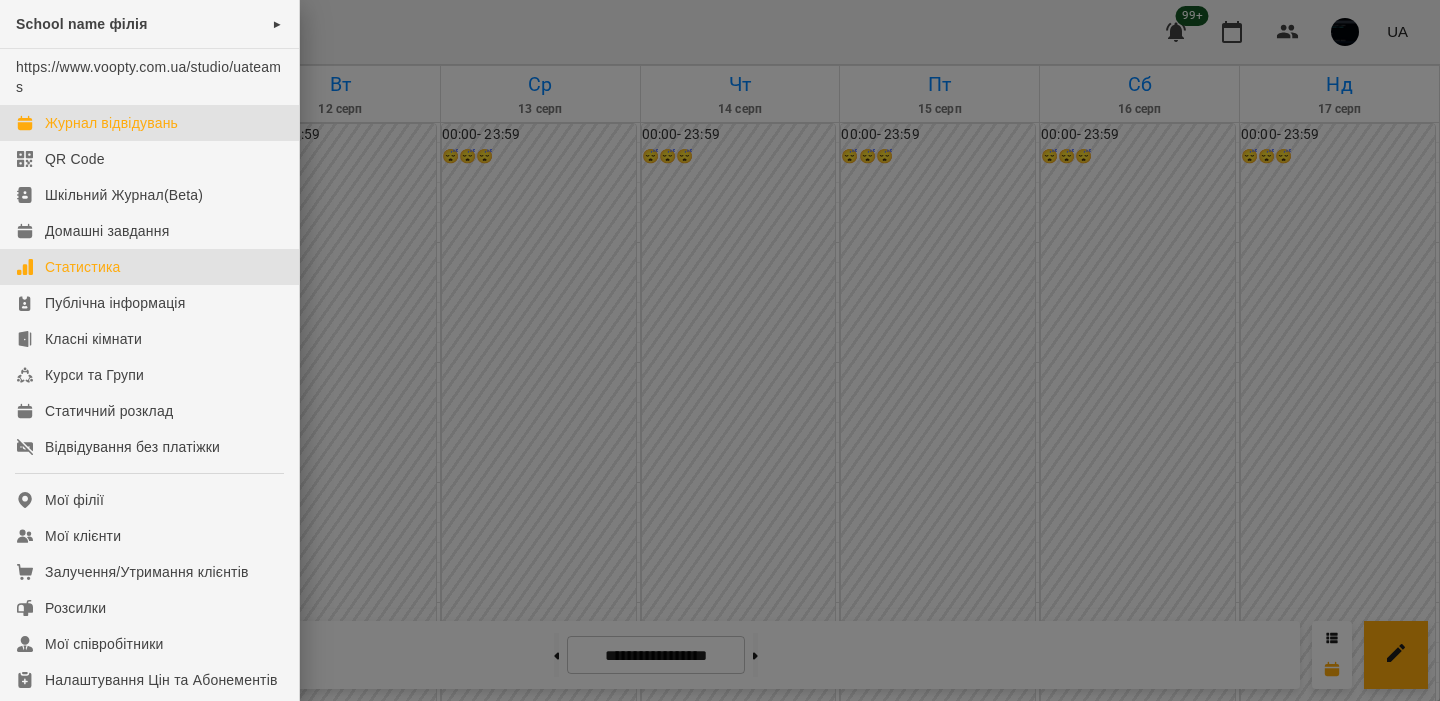 click on "Статистика" at bounding box center (83, 267) 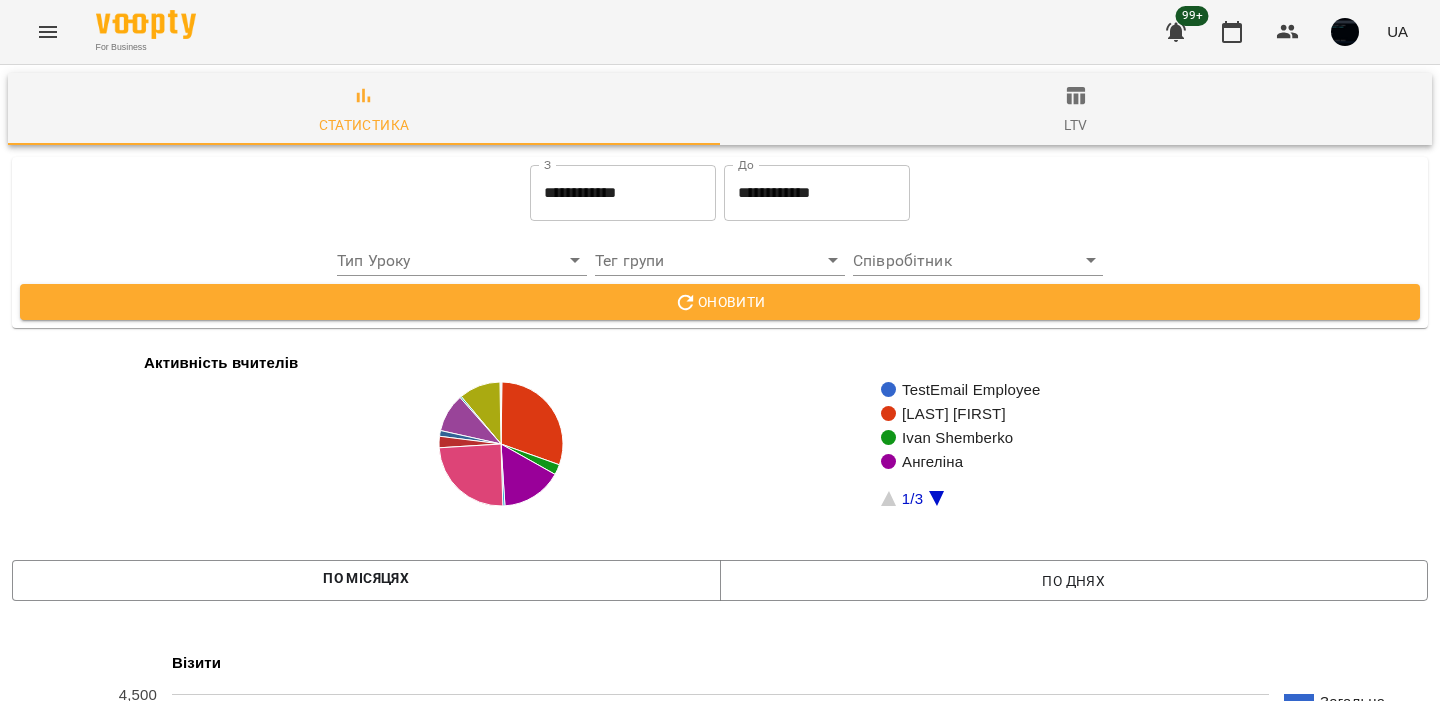 click on "**********" at bounding box center [623, 193] 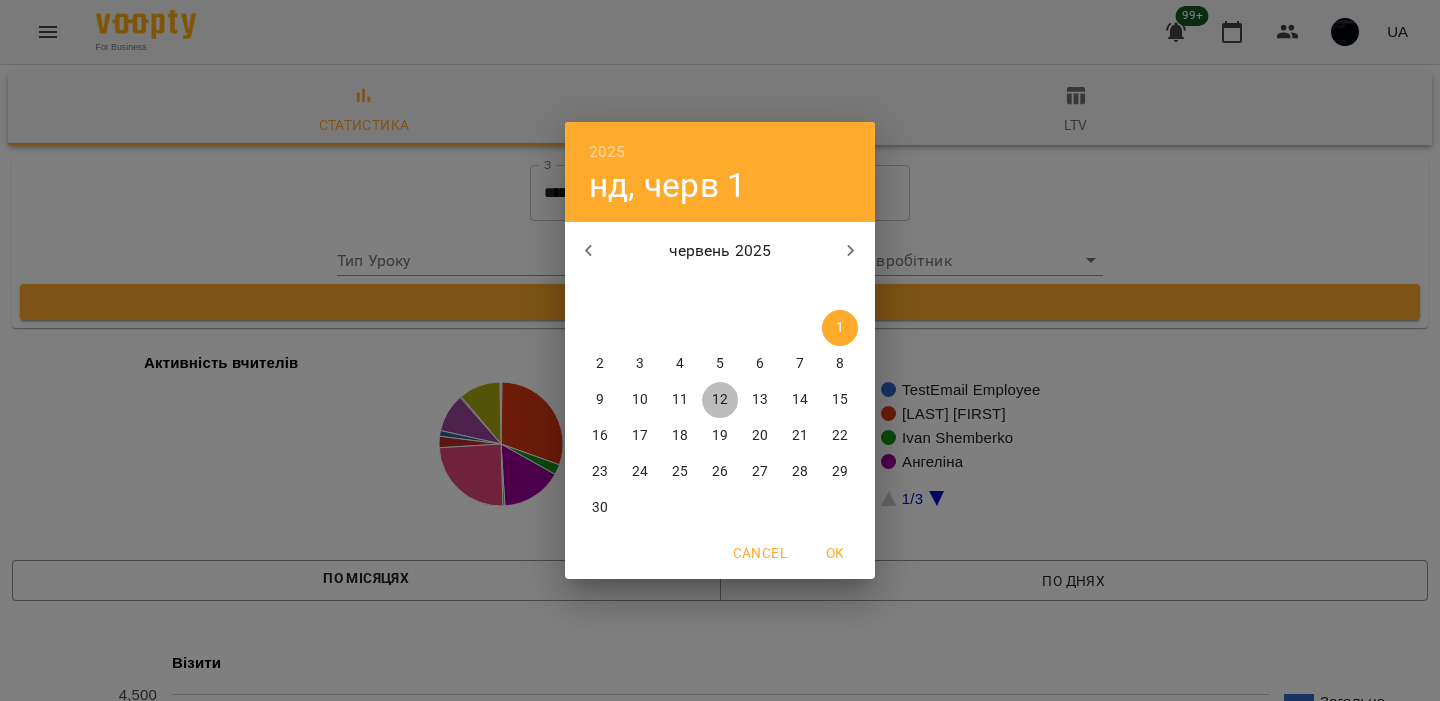 click on "12" at bounding box center [720, 400] 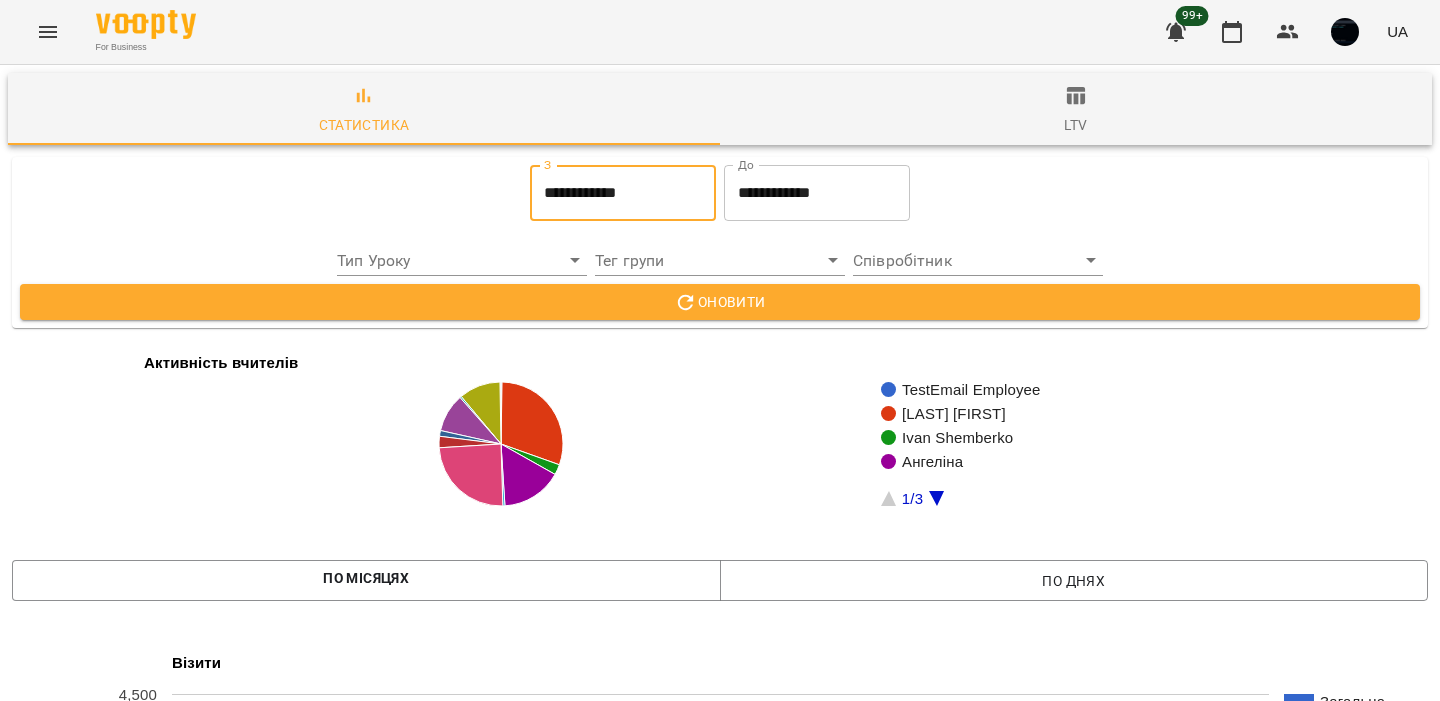 click on "**********" at bounding box center [623, 193] 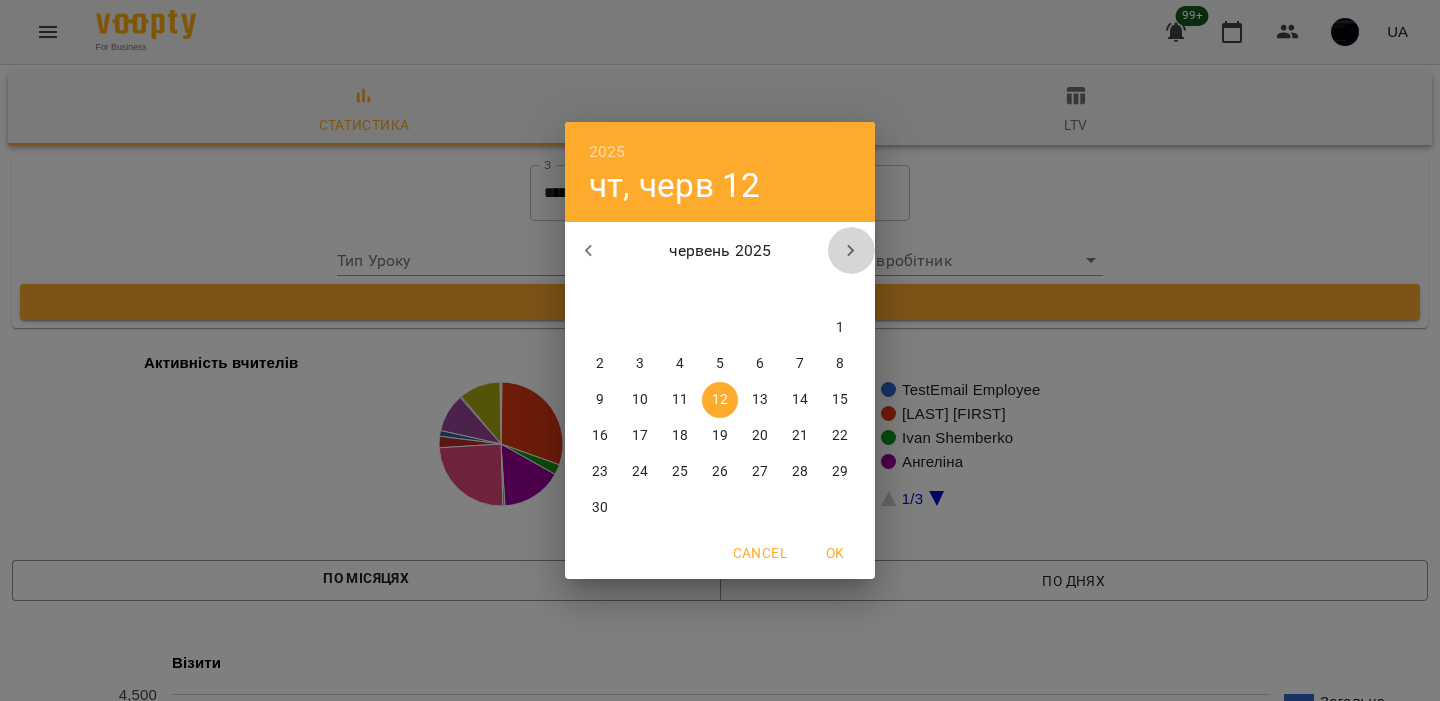 click at bounding box center [851, 251] 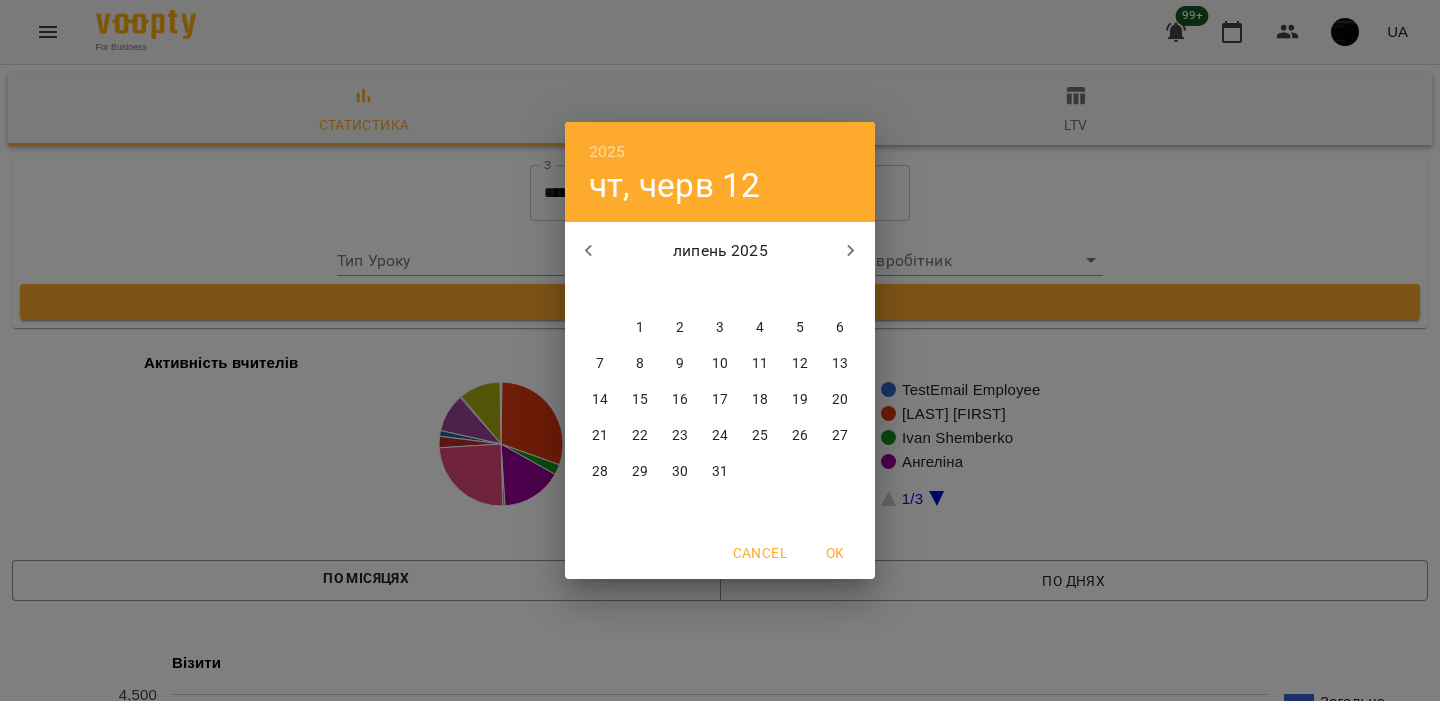 click at bounding box center [851, 251] 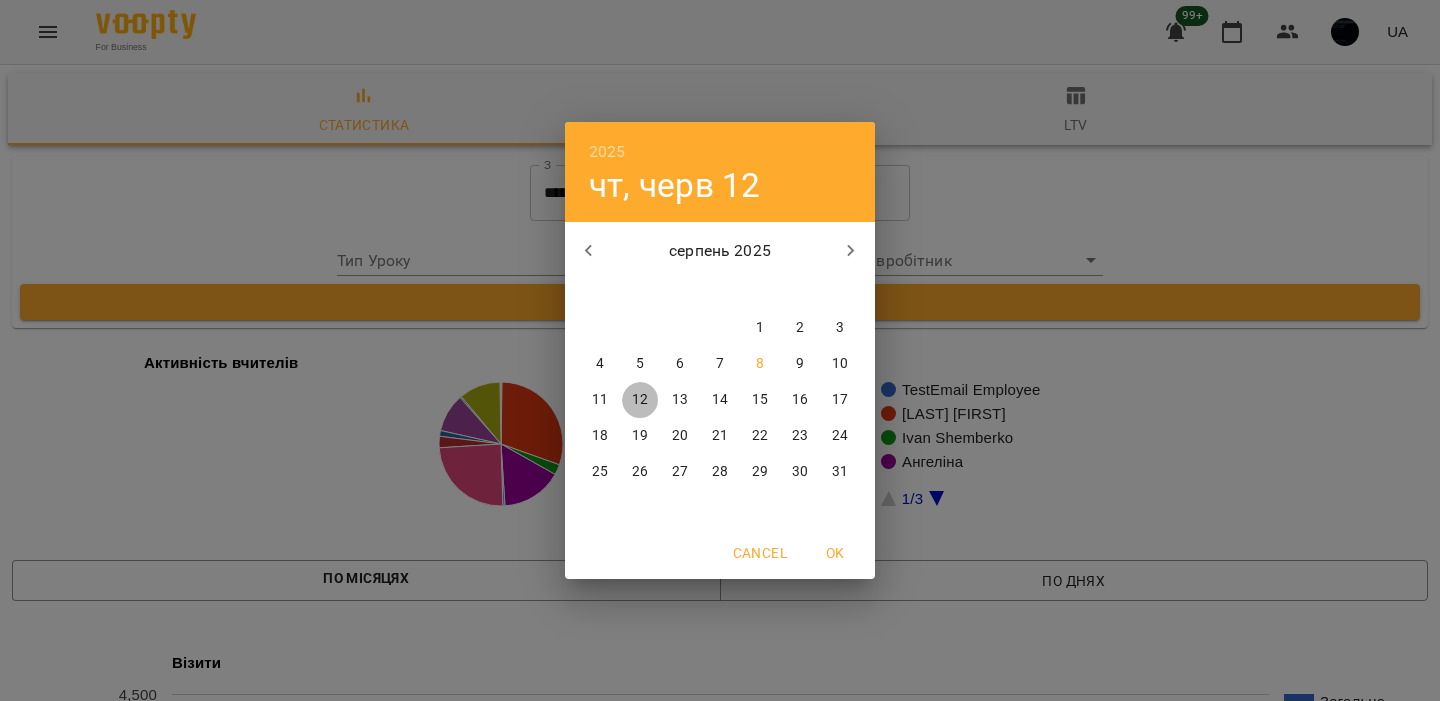 click on "12" at bounding box center [640, 400] 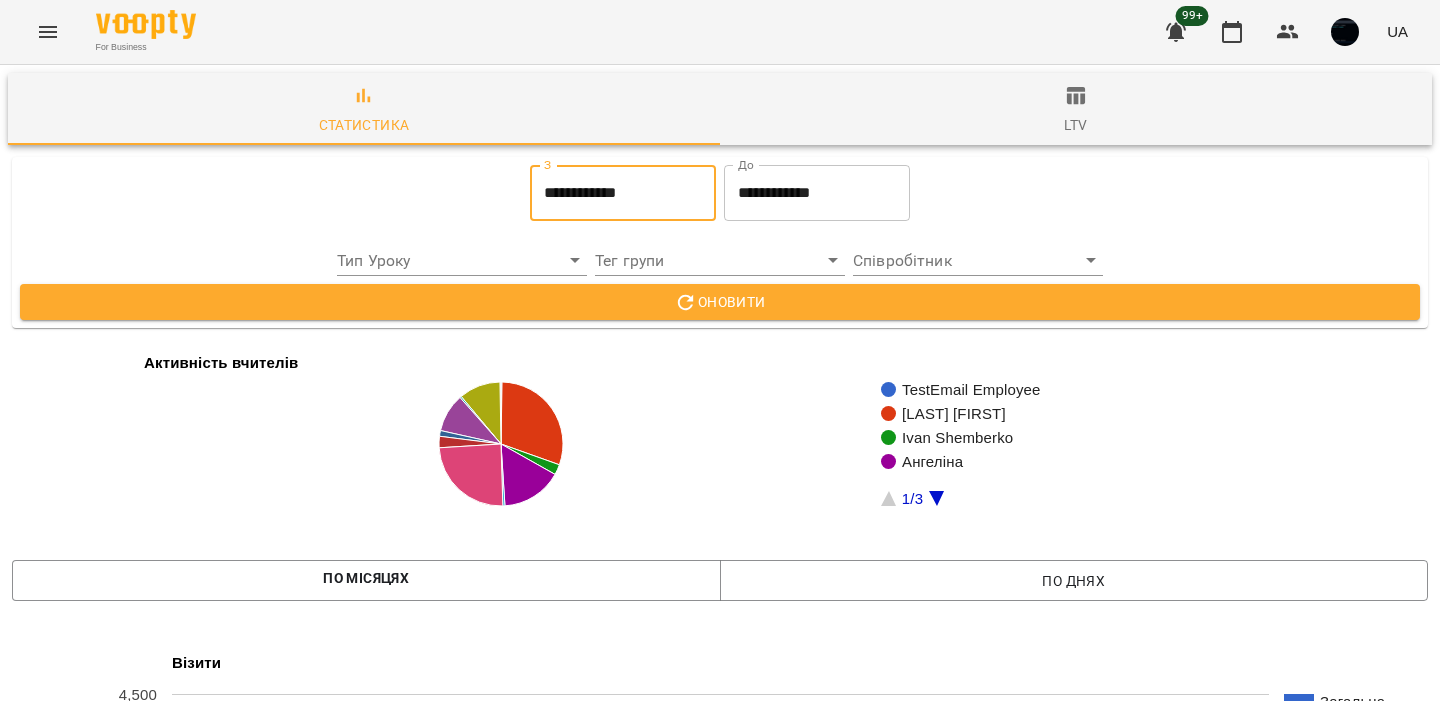 click on "**********" at bounding box center (817, 193) 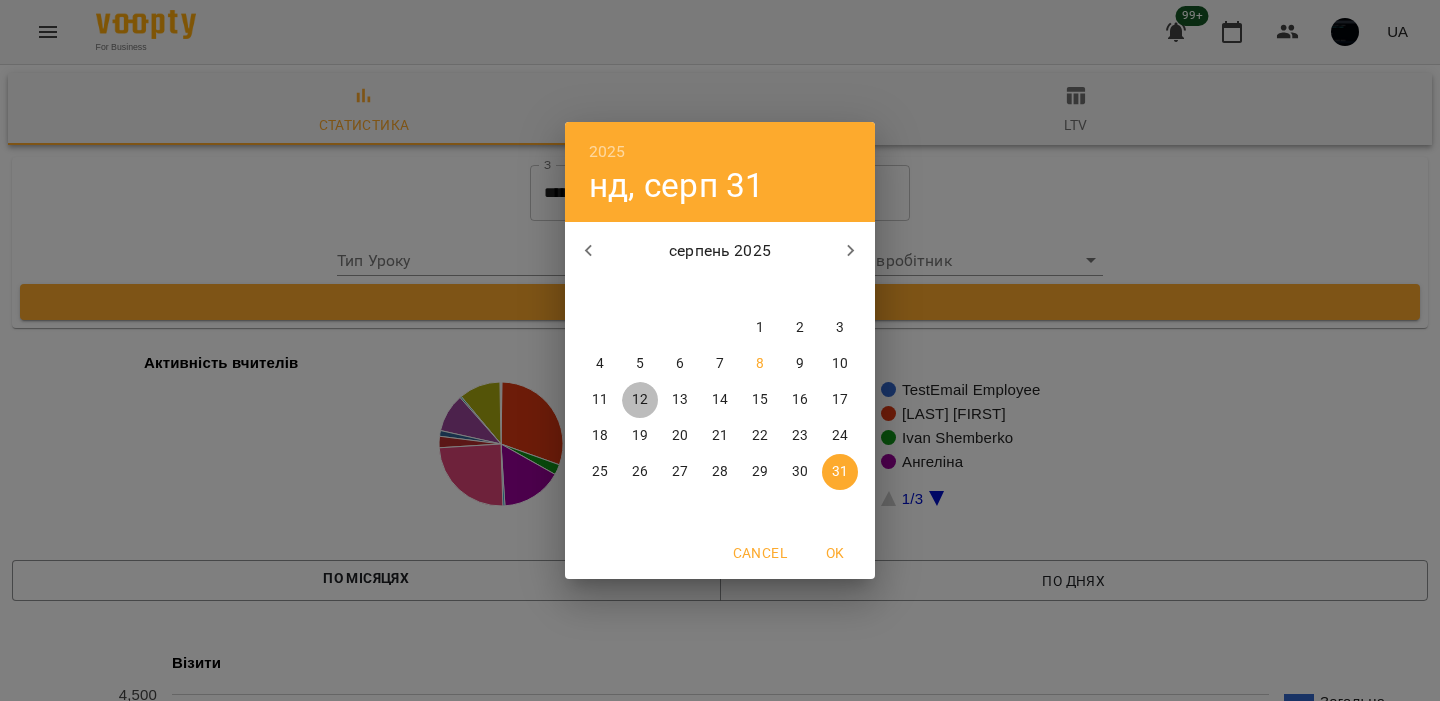 click on "12" at bounding box center [640, 400] 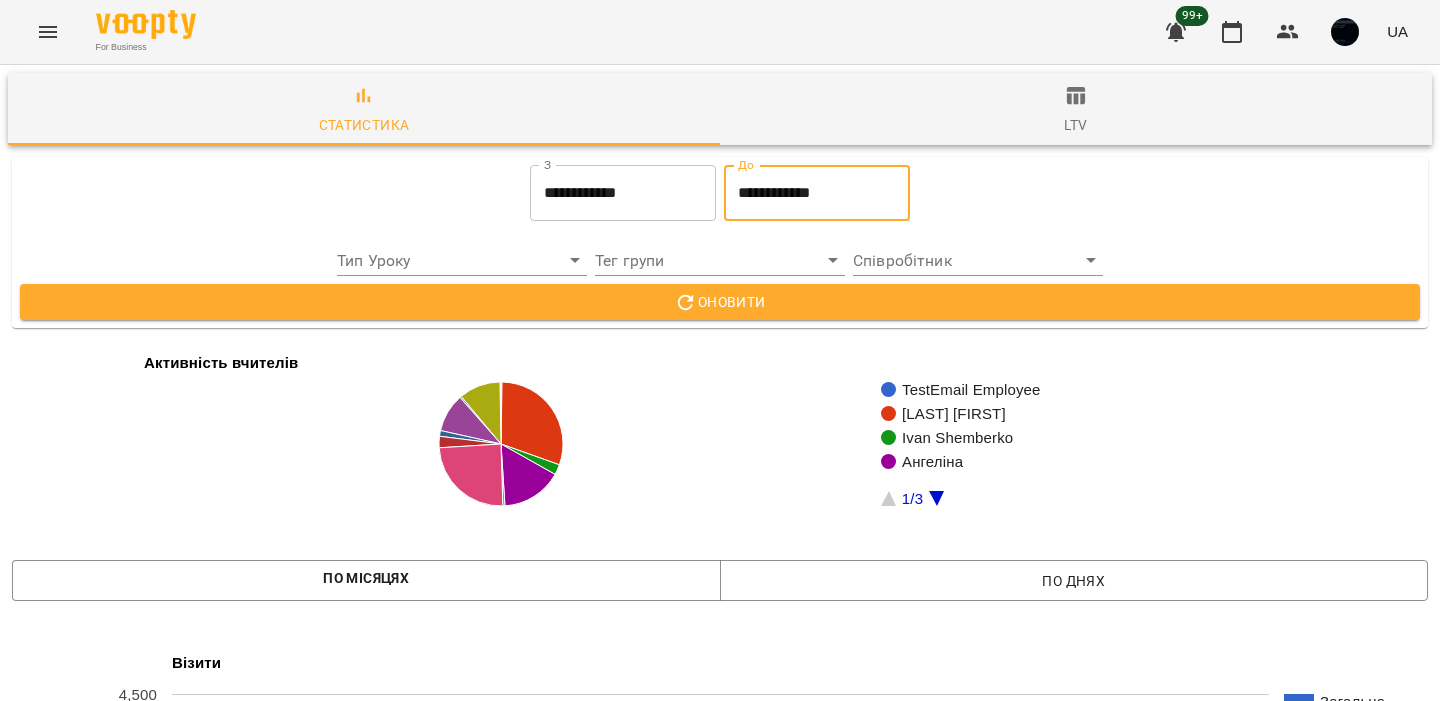 click on "Оновити" at bounding box center [720, 302] 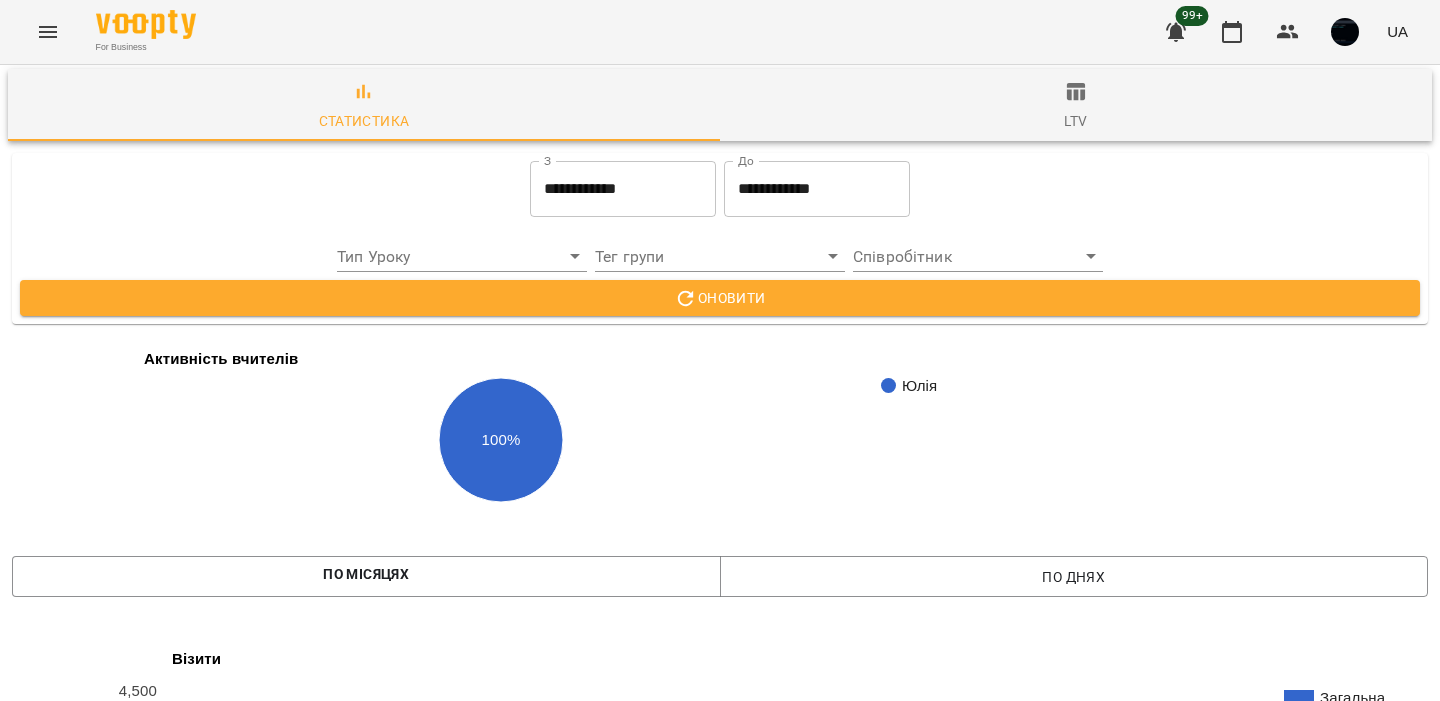 scroll, scrollTop: 502, scrollLeft: 0, axis: vertical 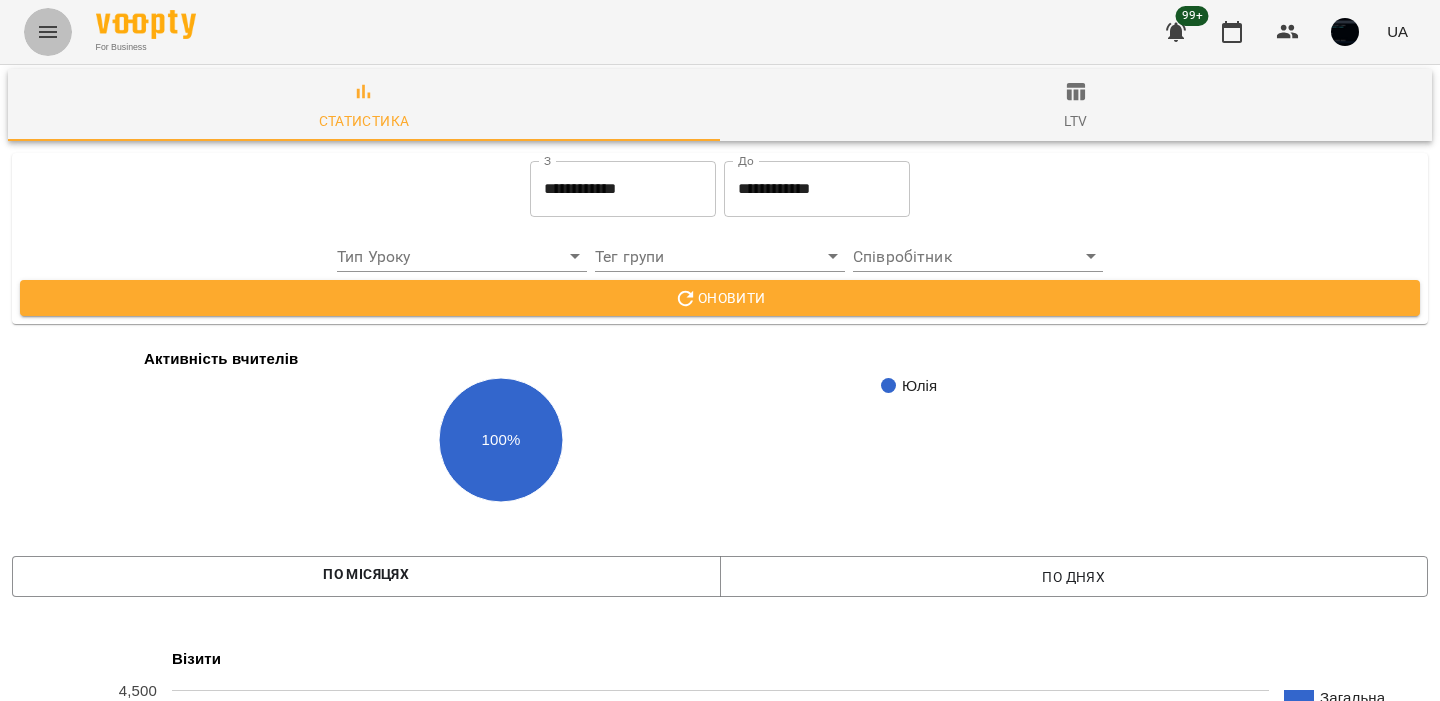 click at bounding box center [48, 32] 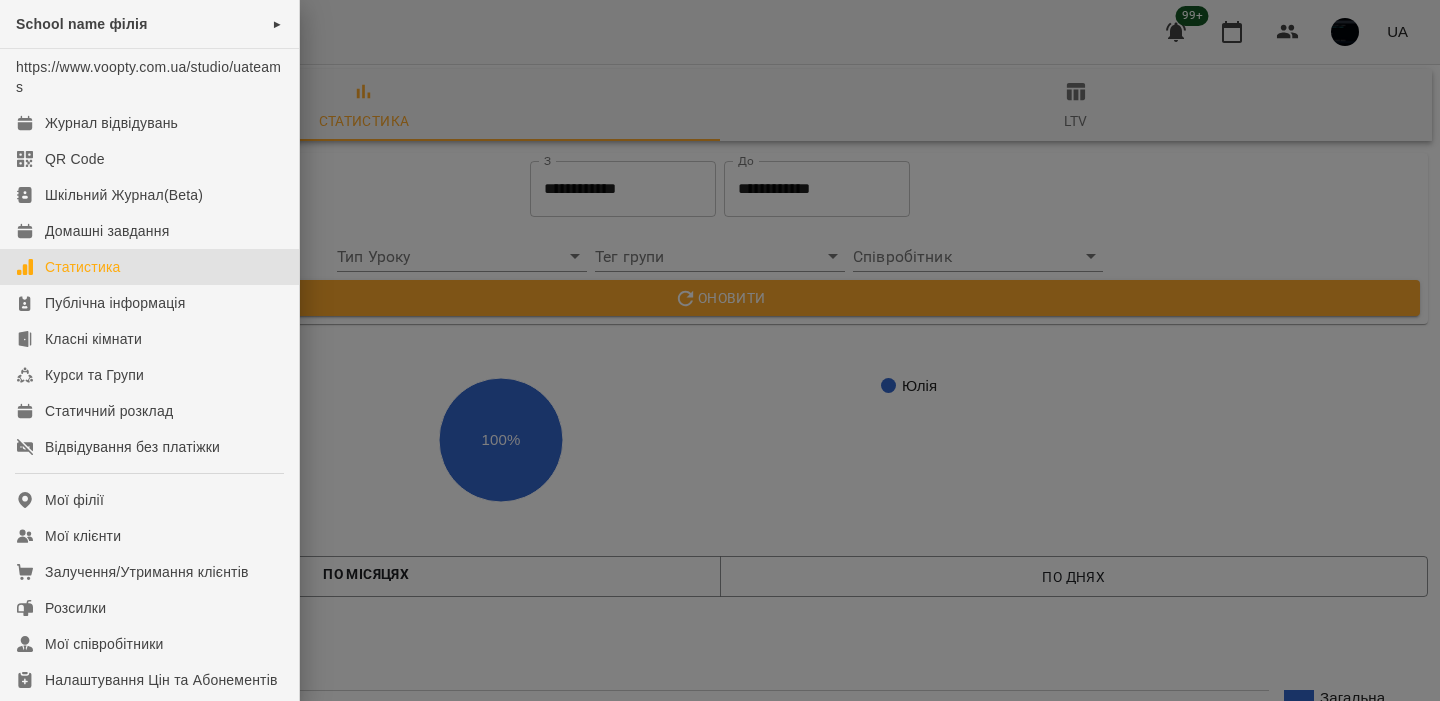 click at bounding box center (720, 350) 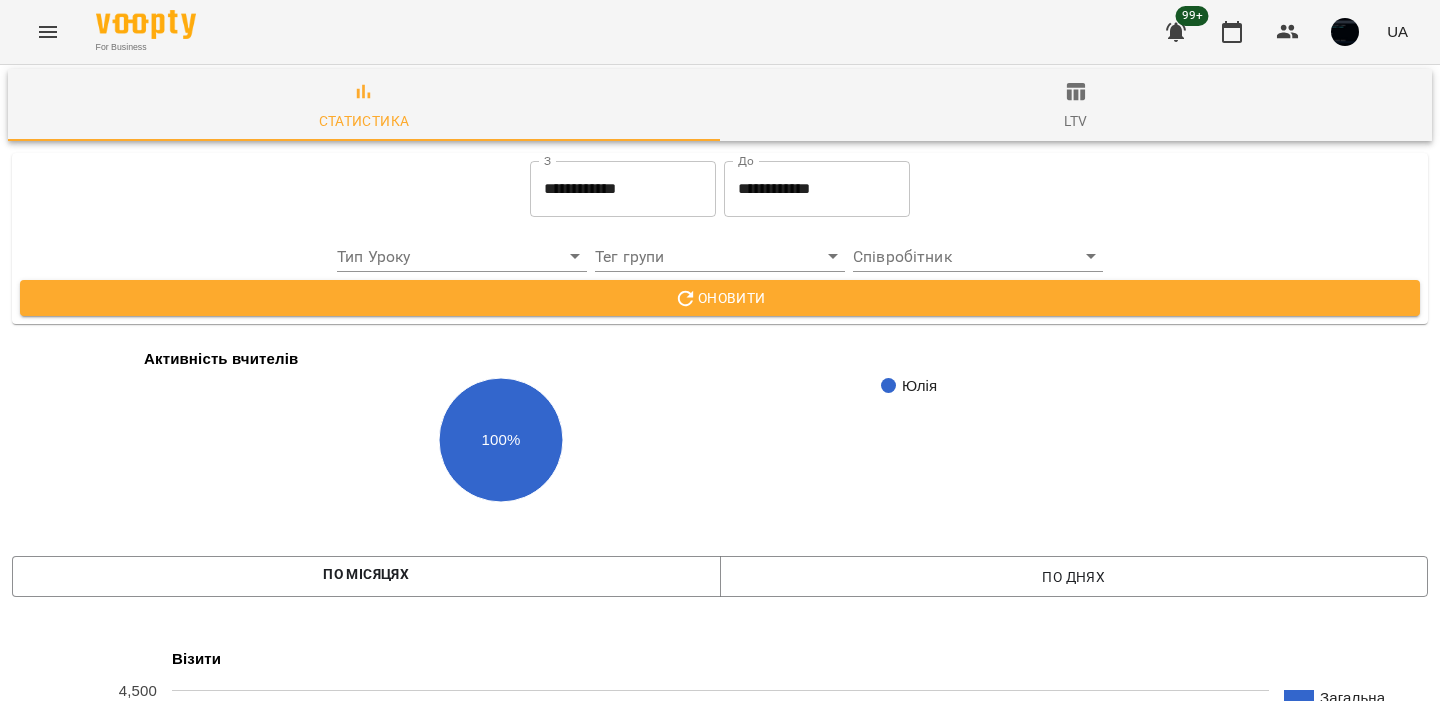 scroll, scrollTop: 0, scrollLeft: 0, axis: both 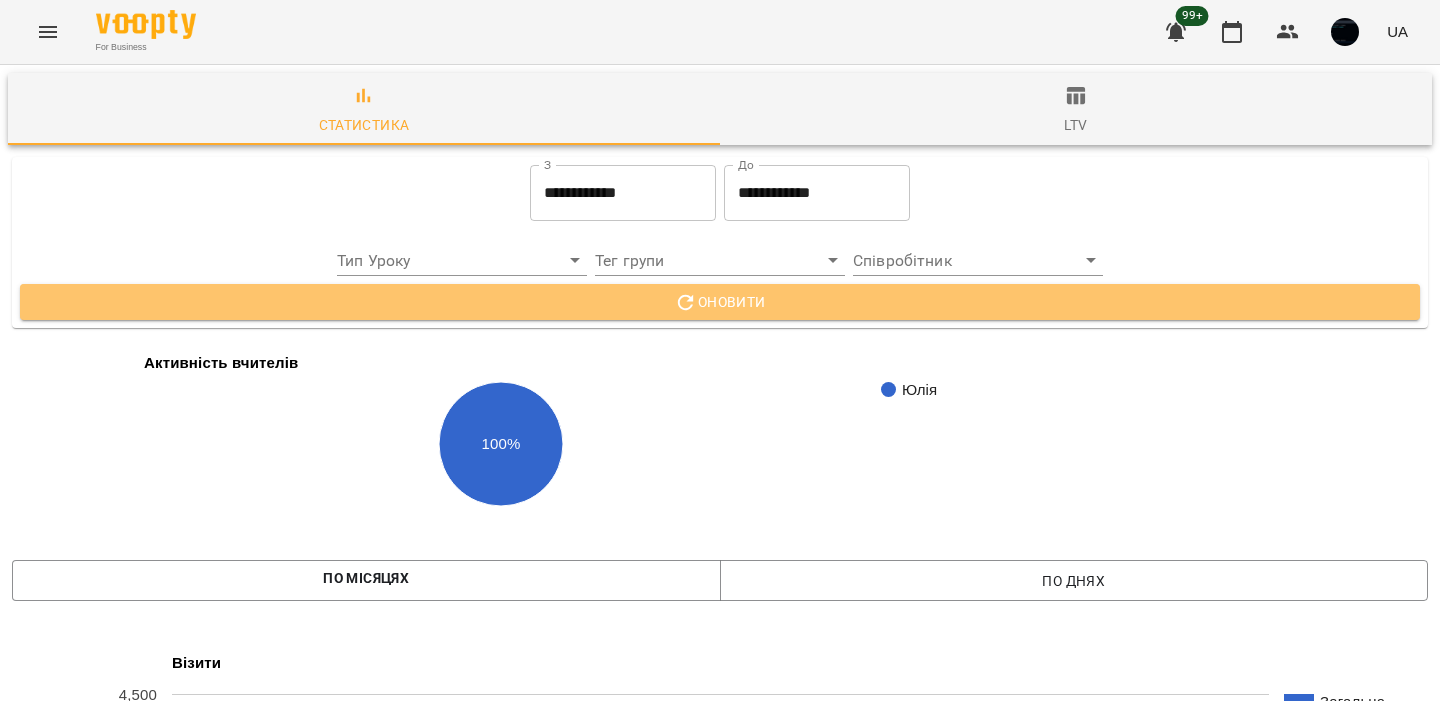 click on "Оновити" at bounding box center [720, 302] 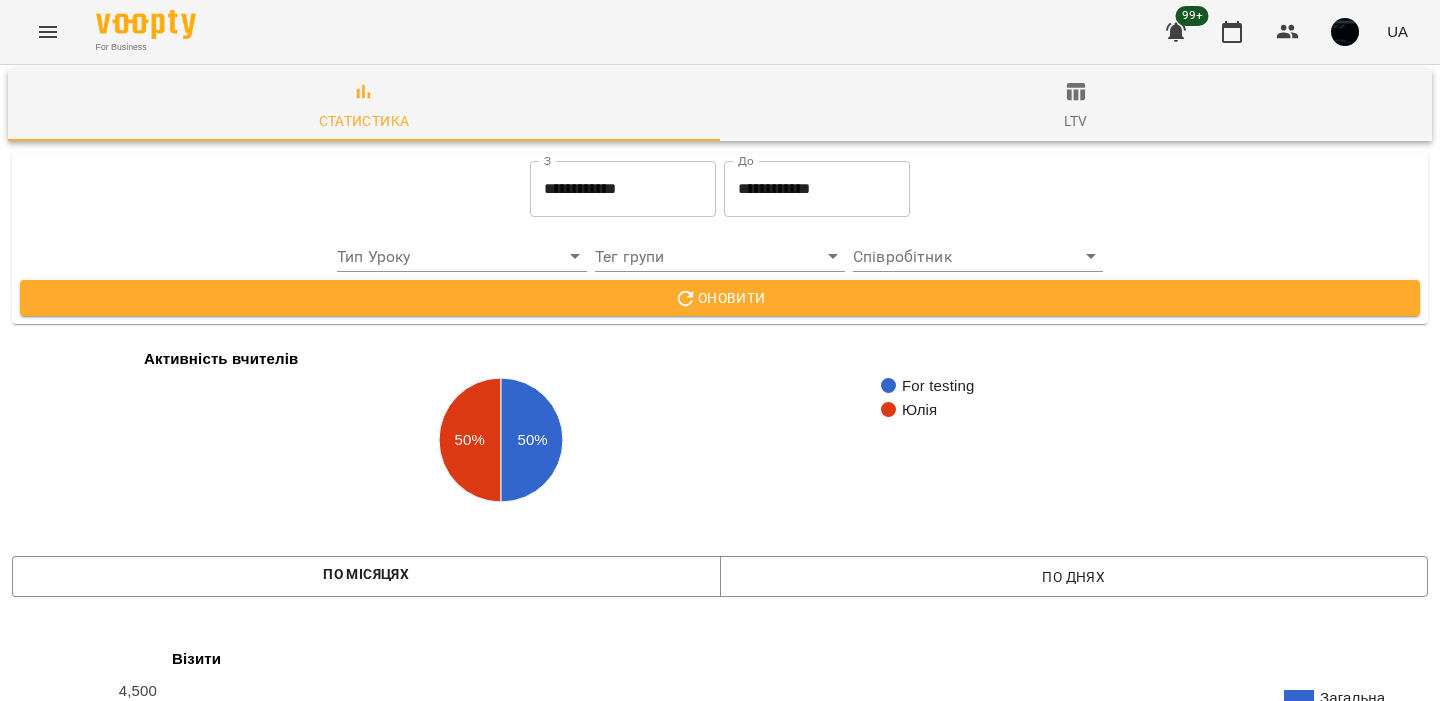 scroll, scrollTop: 371, scrollLeft: 0, axis: vertical 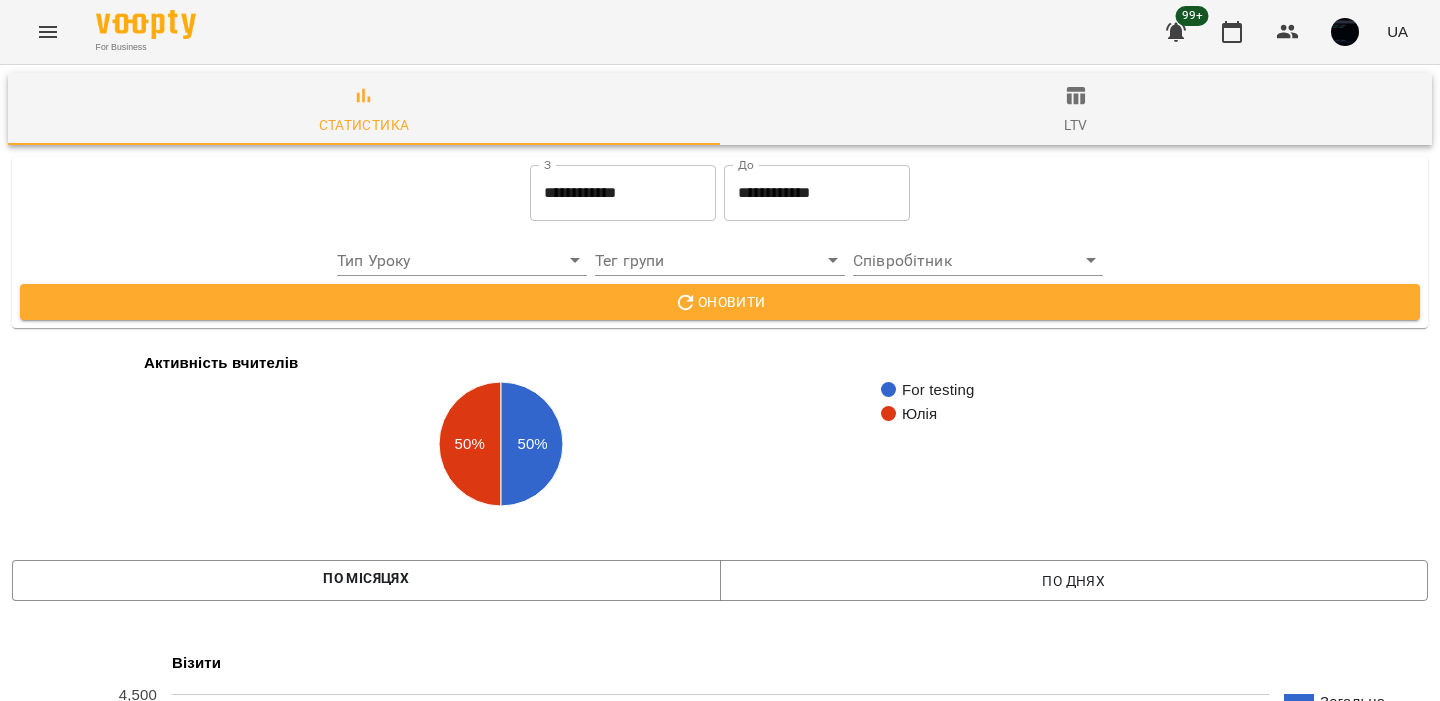 click on "Оновити" at bounding box center [720, 302] 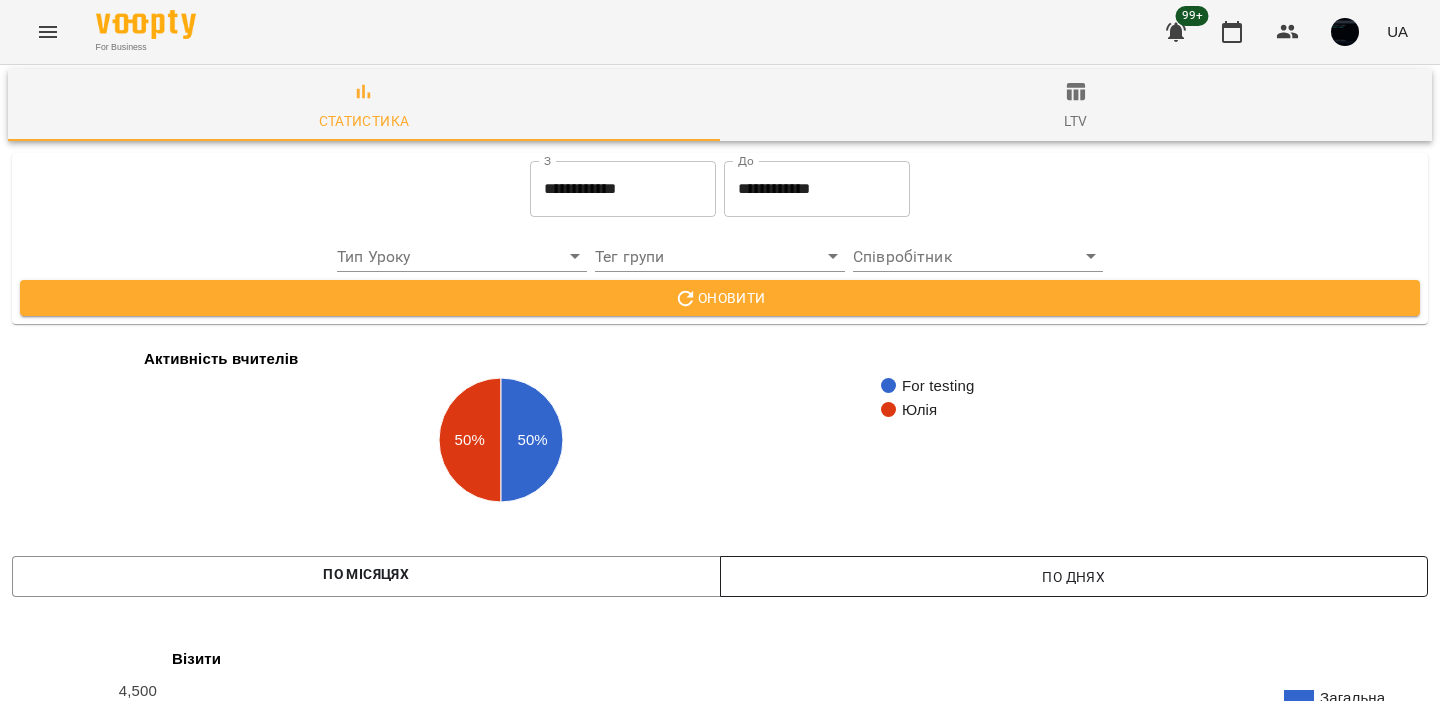 scroll, scrollTop: 297, scrollLeft: 0, axis: vertical 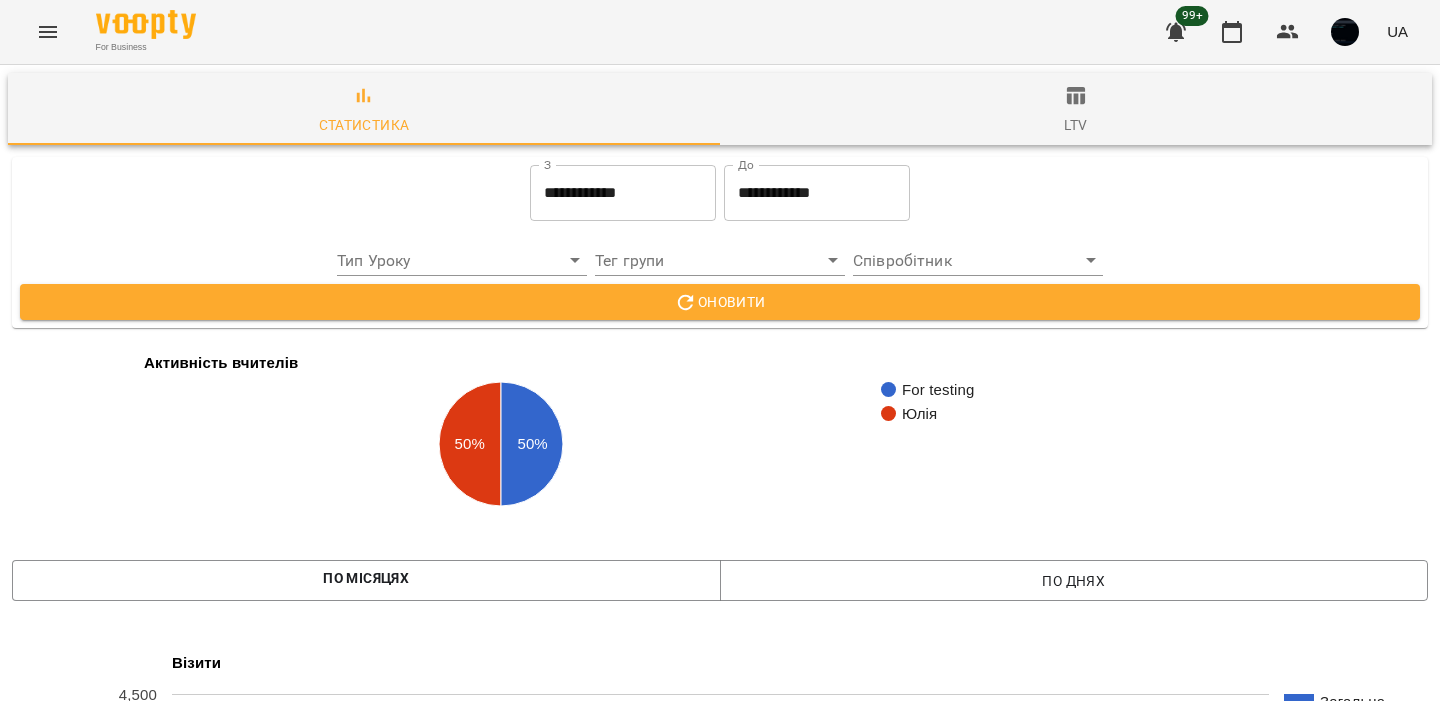 click on "Оновити" at bounding box center (720, 302) 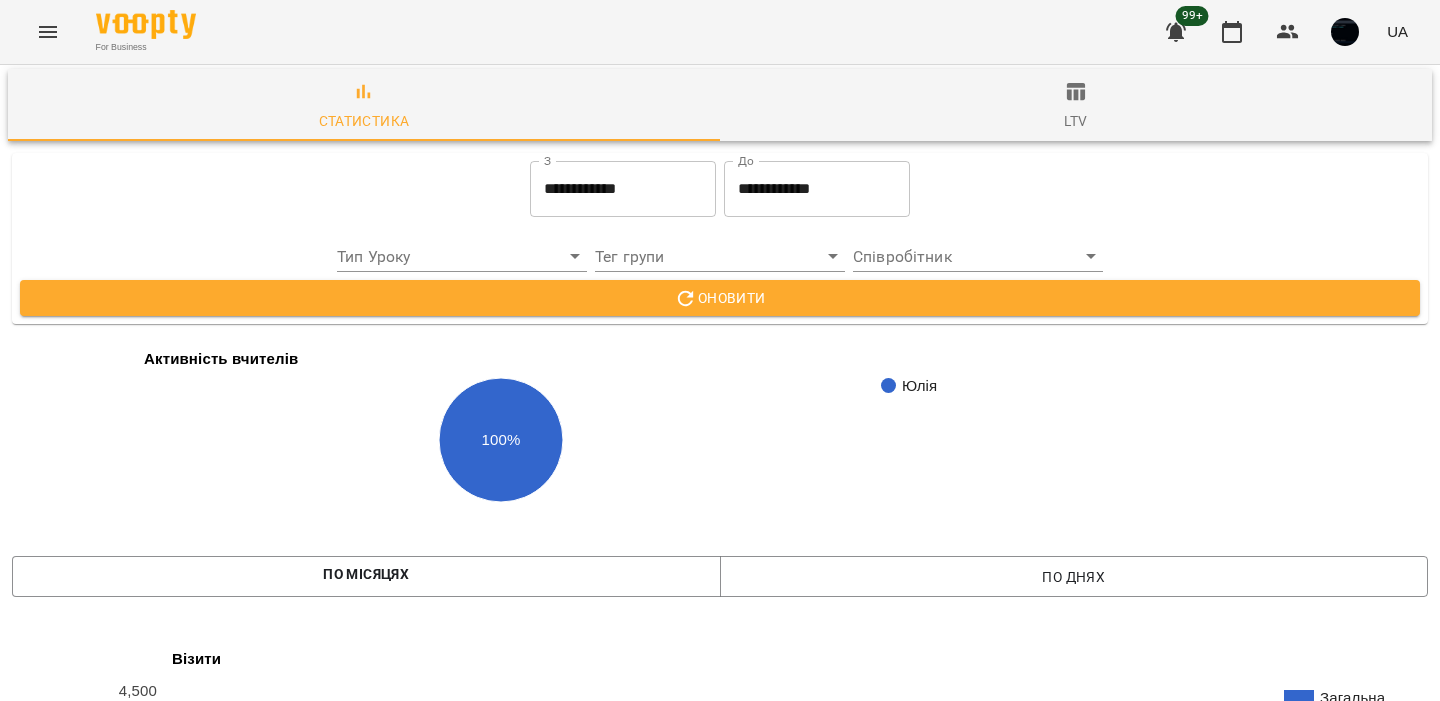 scroll, scrollTop: 459, scrollLeft: 0, axis: vertical 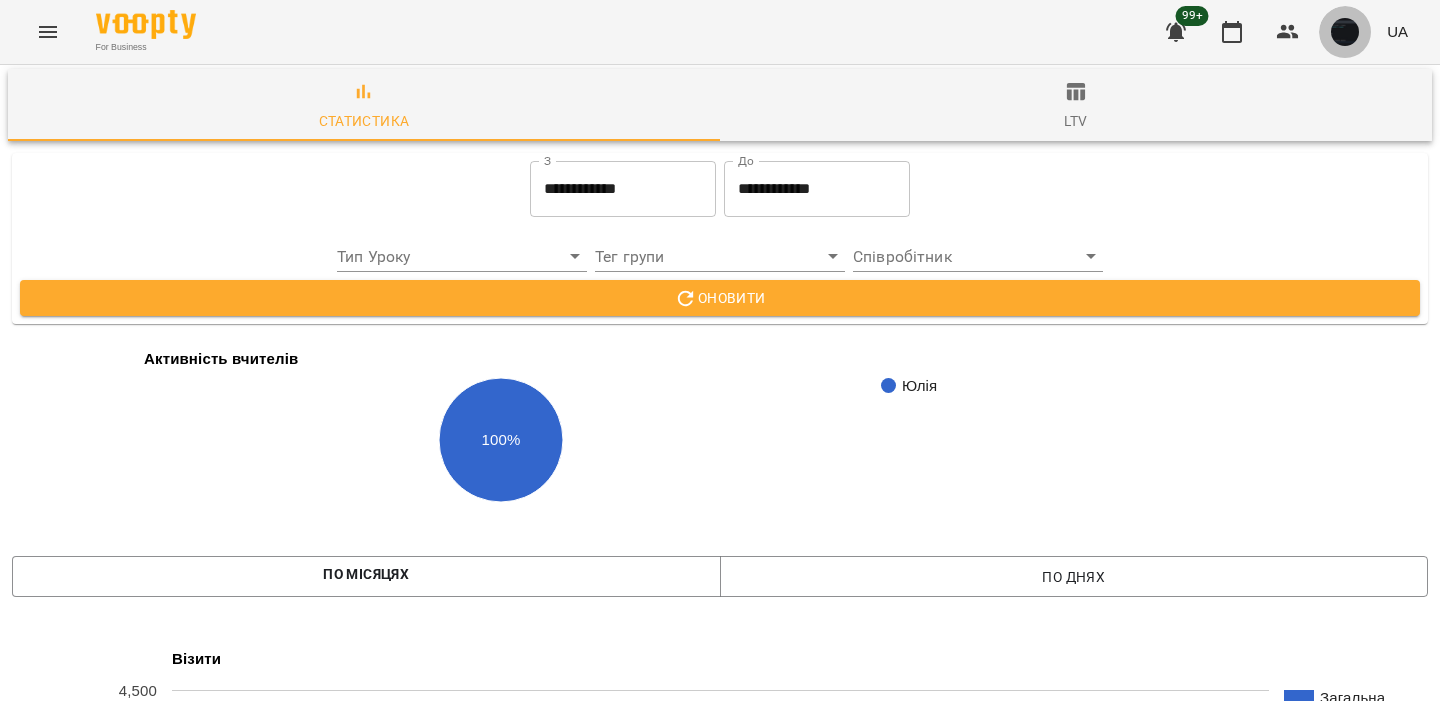 click at bounding box center [1345, 32] 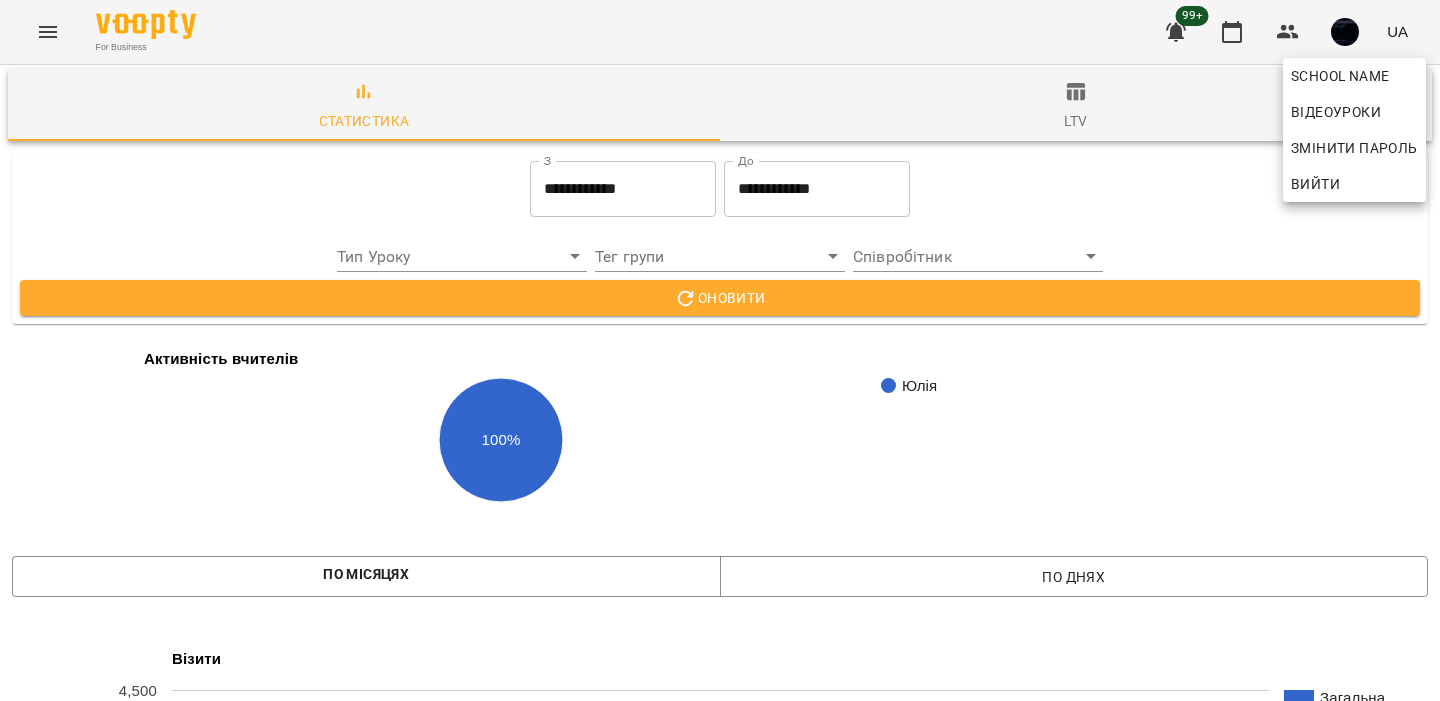 click on "Вийти" at bounding box center [1354, 184] 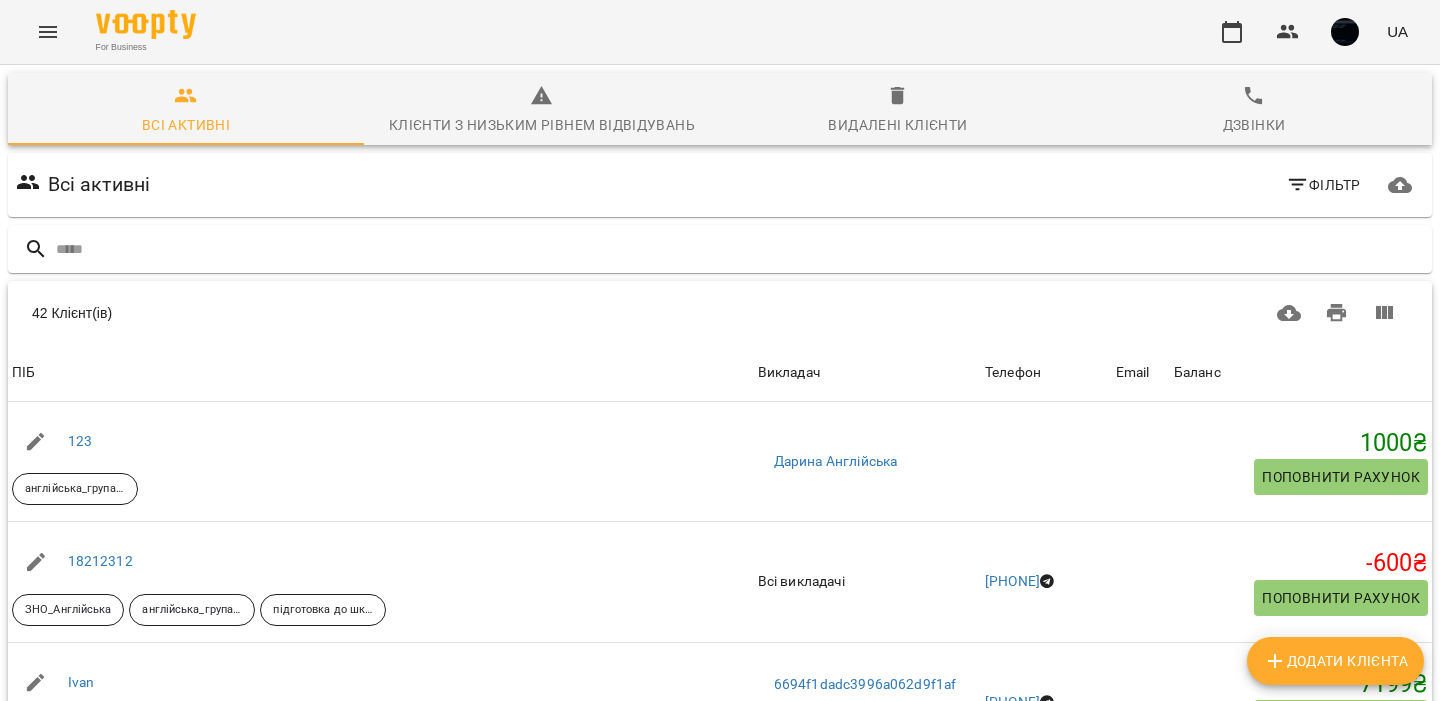 scroll, scrollTop: 0, scrollLeft: 0, axis: both 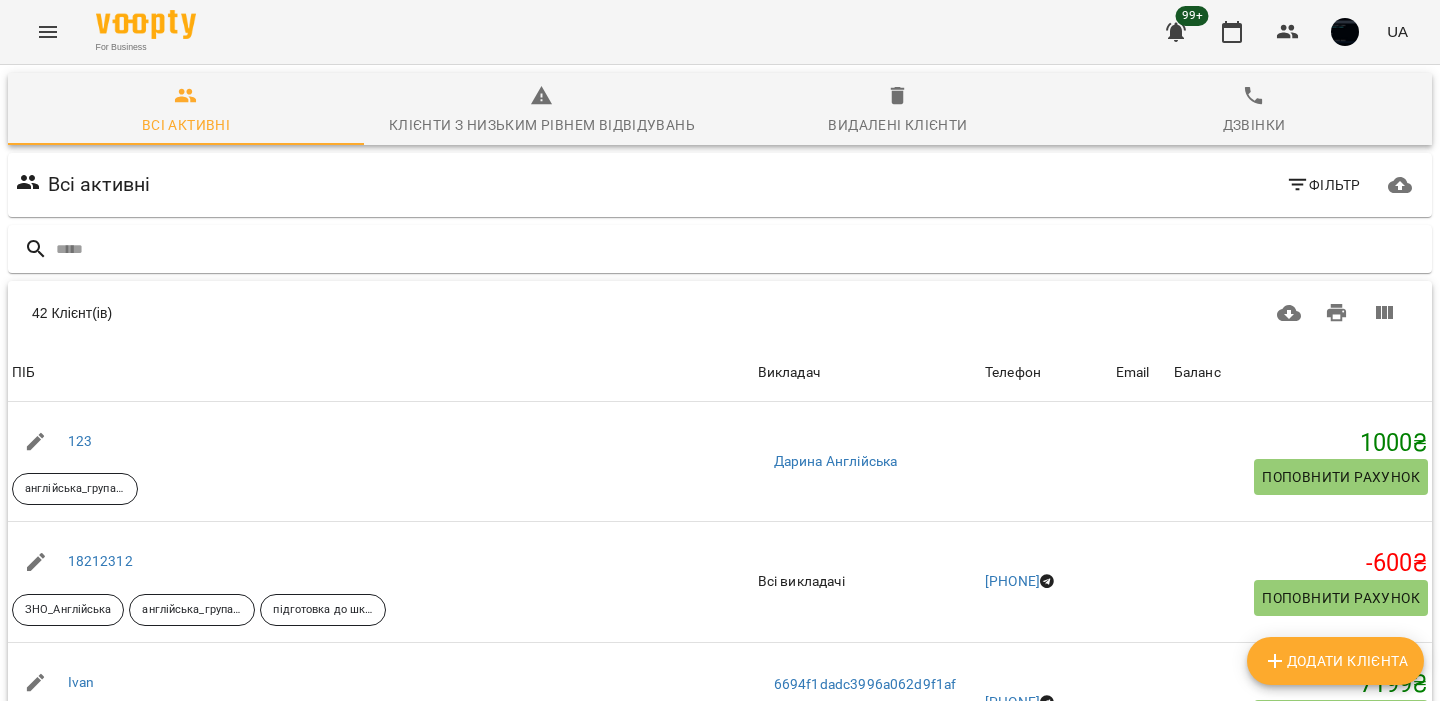 click on "99+ UA" at bounding box center [1284, 32] 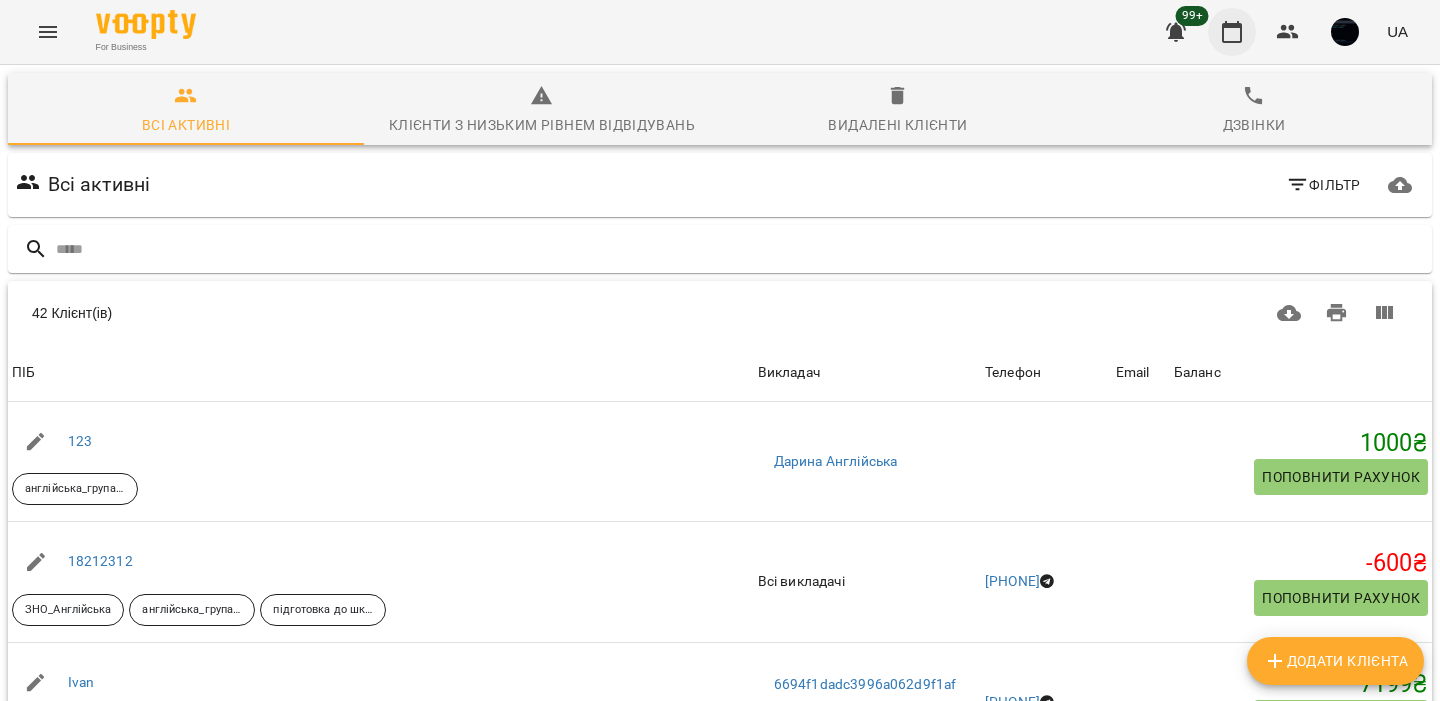 click 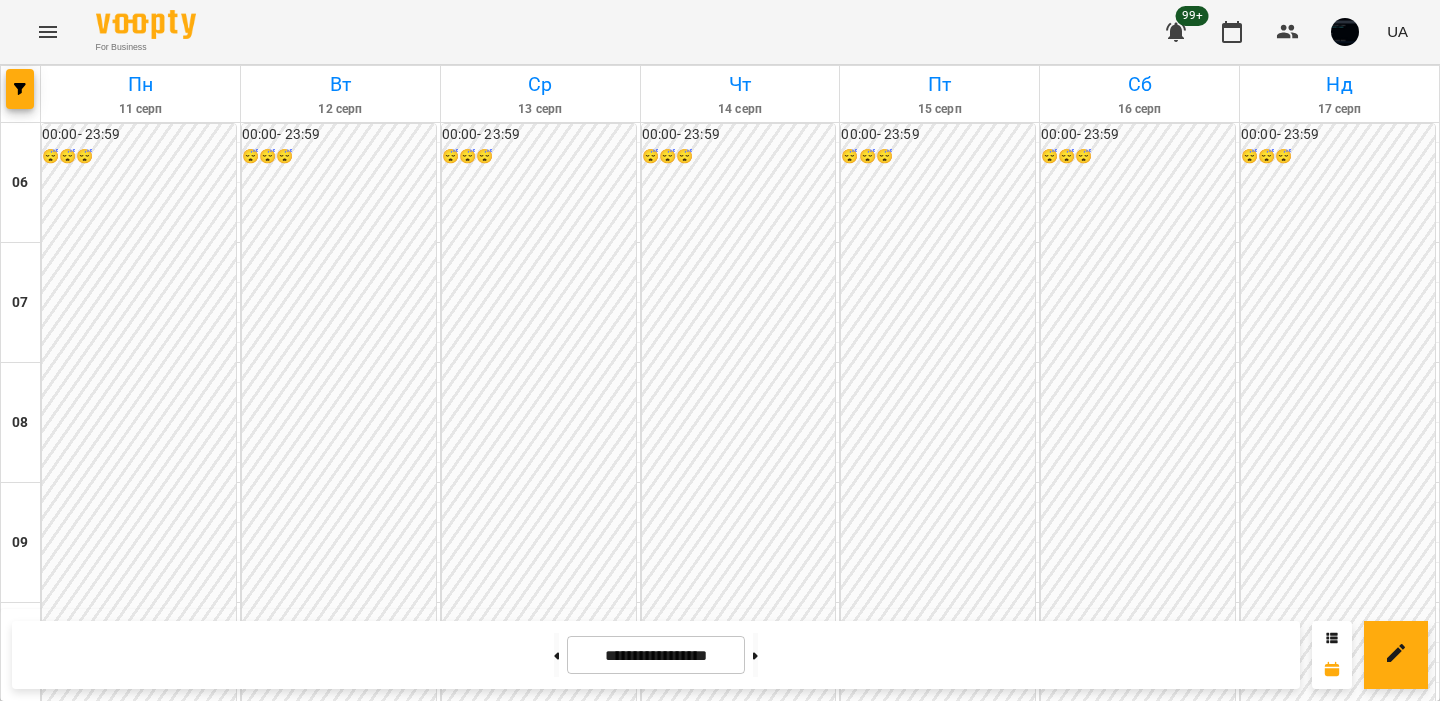 scroll, scrollTop: 994, scrollLeft: 0, axis: vertical 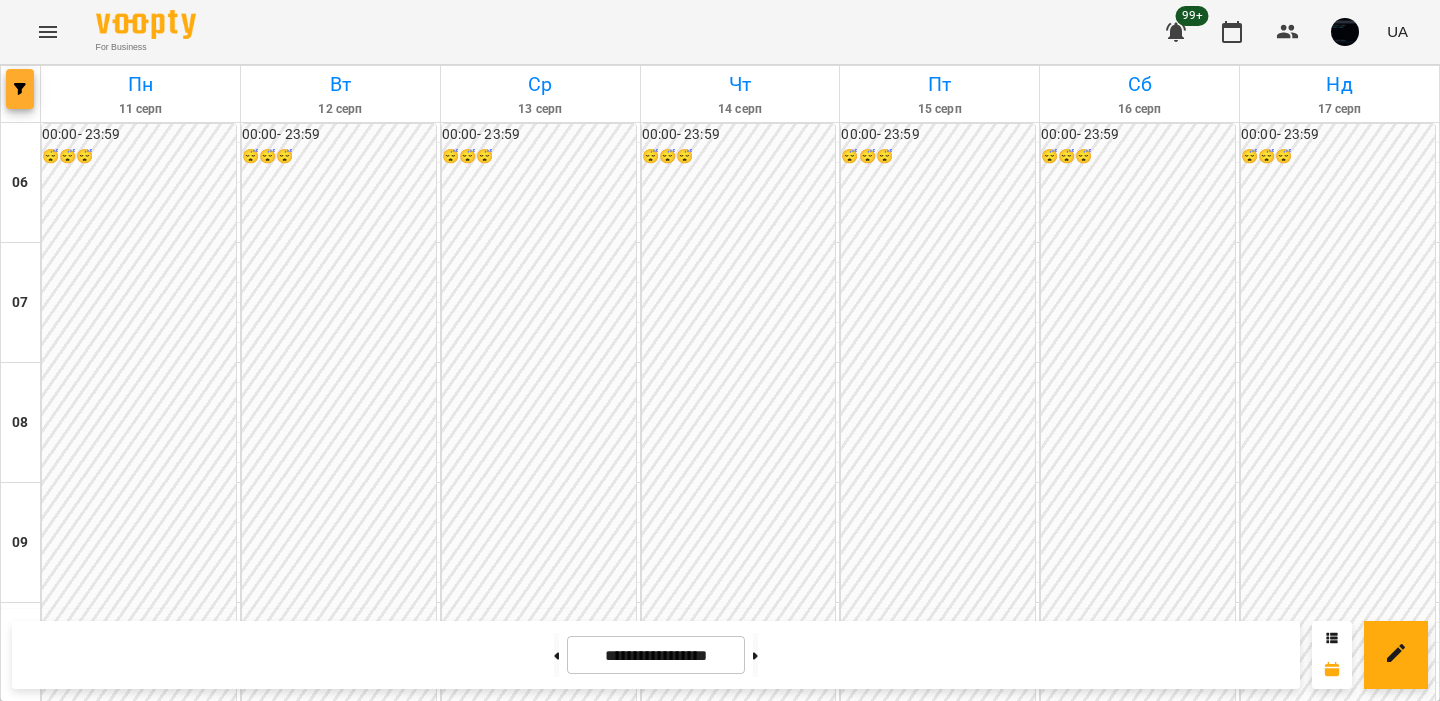 click at bounding box center [20, 89] 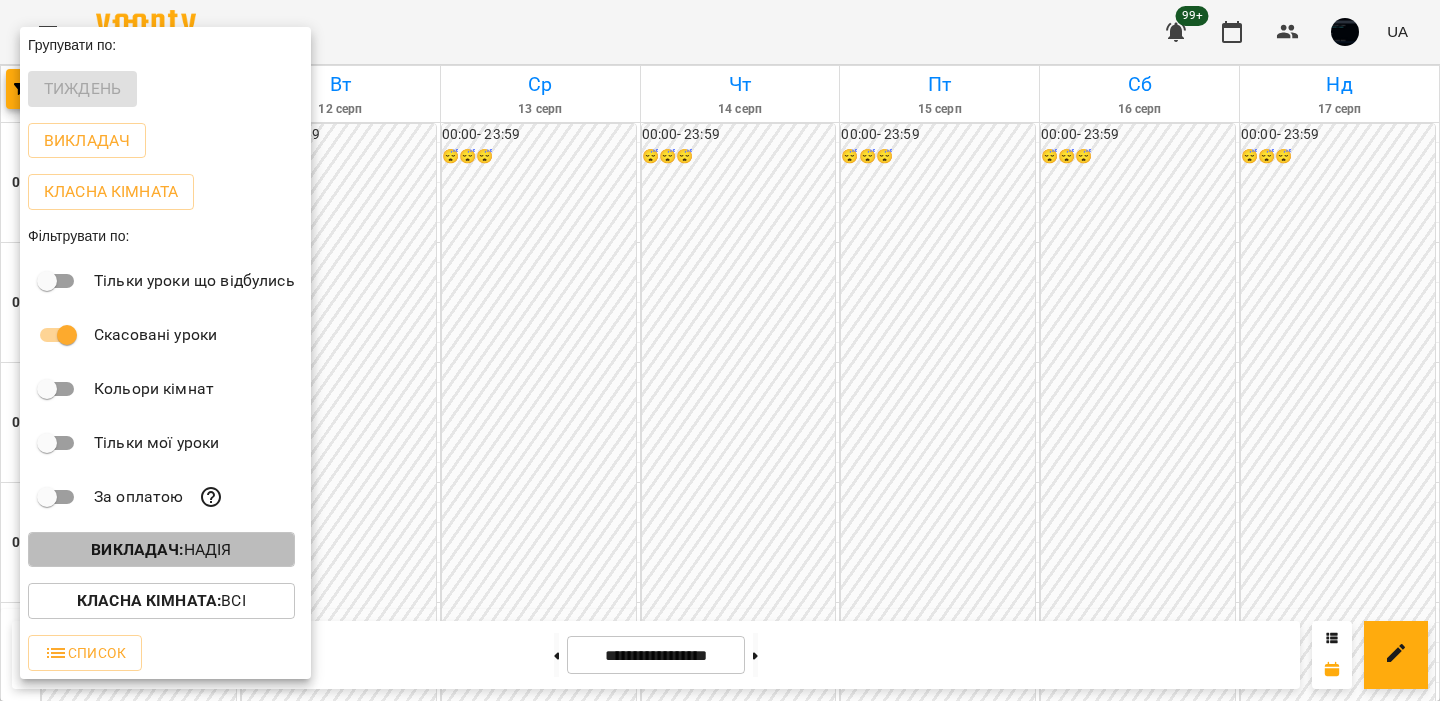 click on "Викладач :" at bounding box center (137, 549) 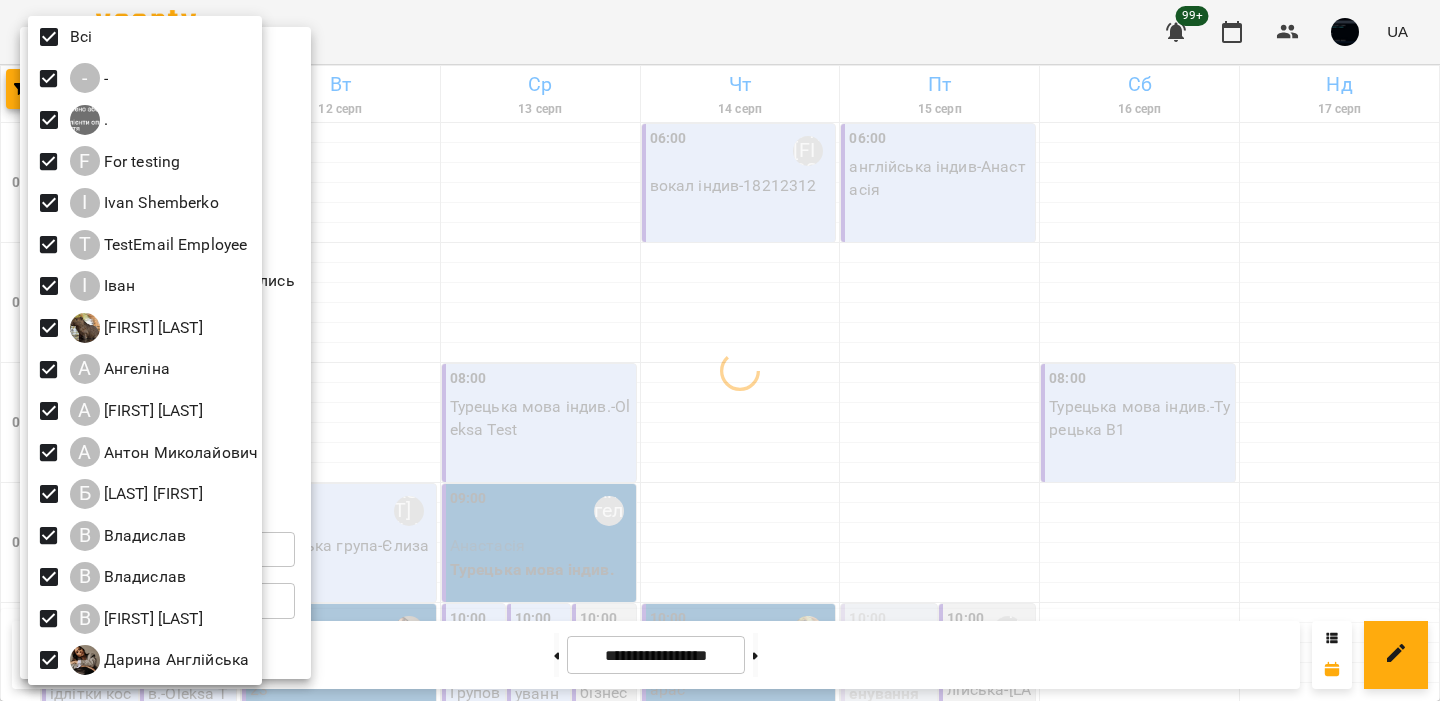 click at bounding box center (720, 350) 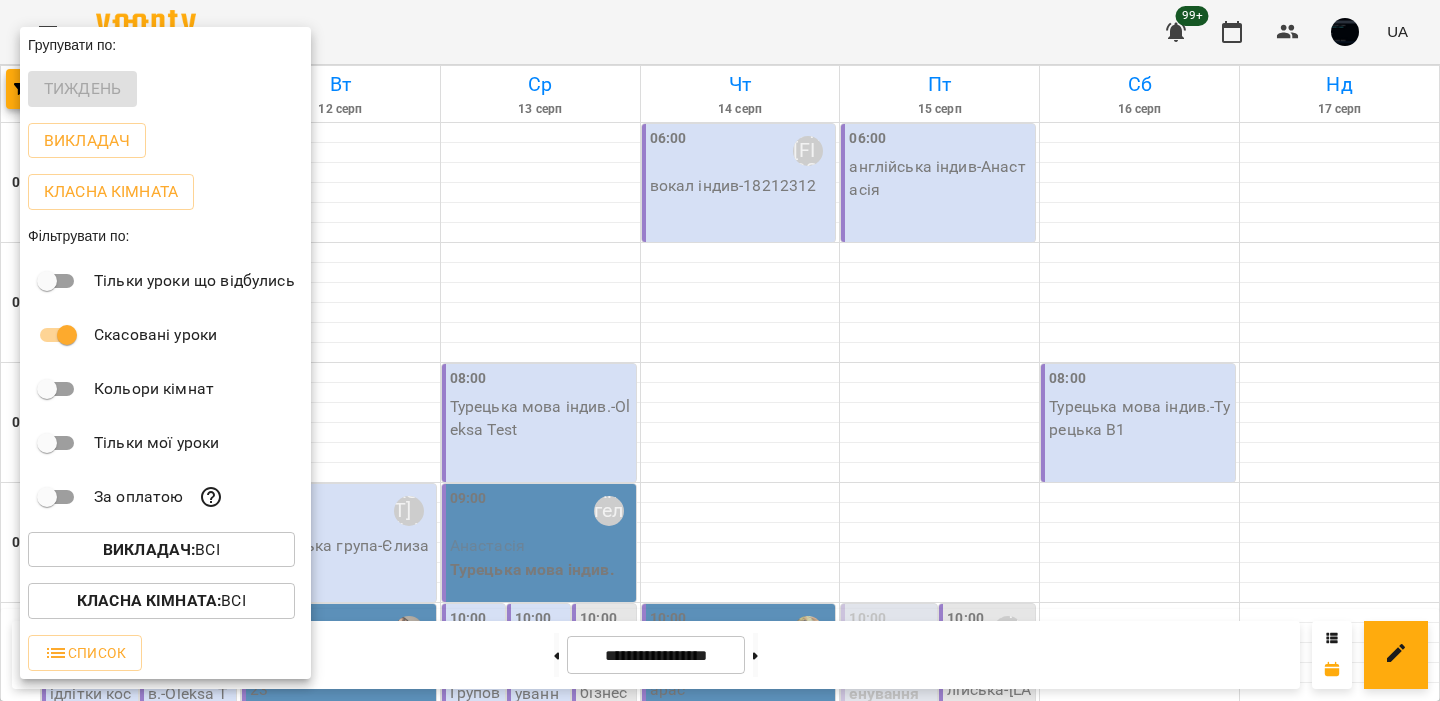 click on "Скасовані уроки" at bounding box center [165, 335] 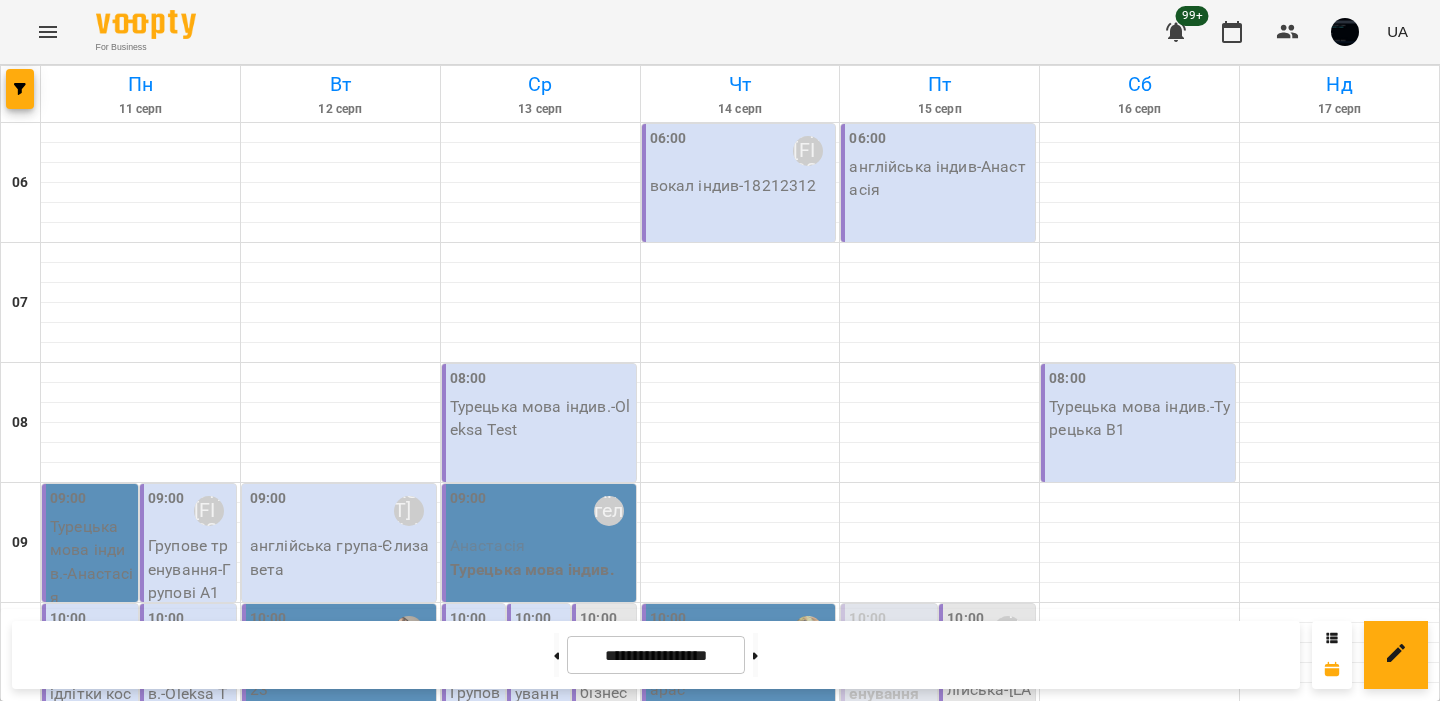 click at bounding box center [340, 1333] 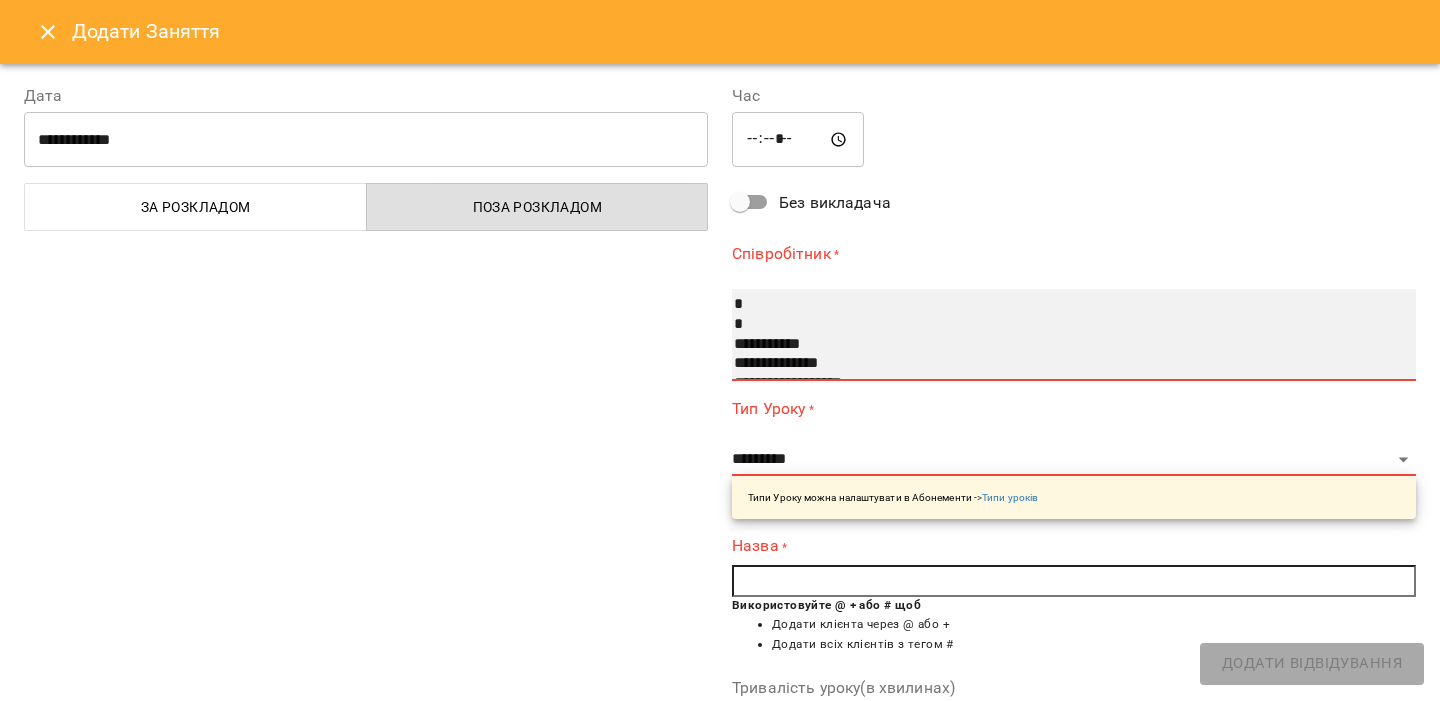 select on "**********" 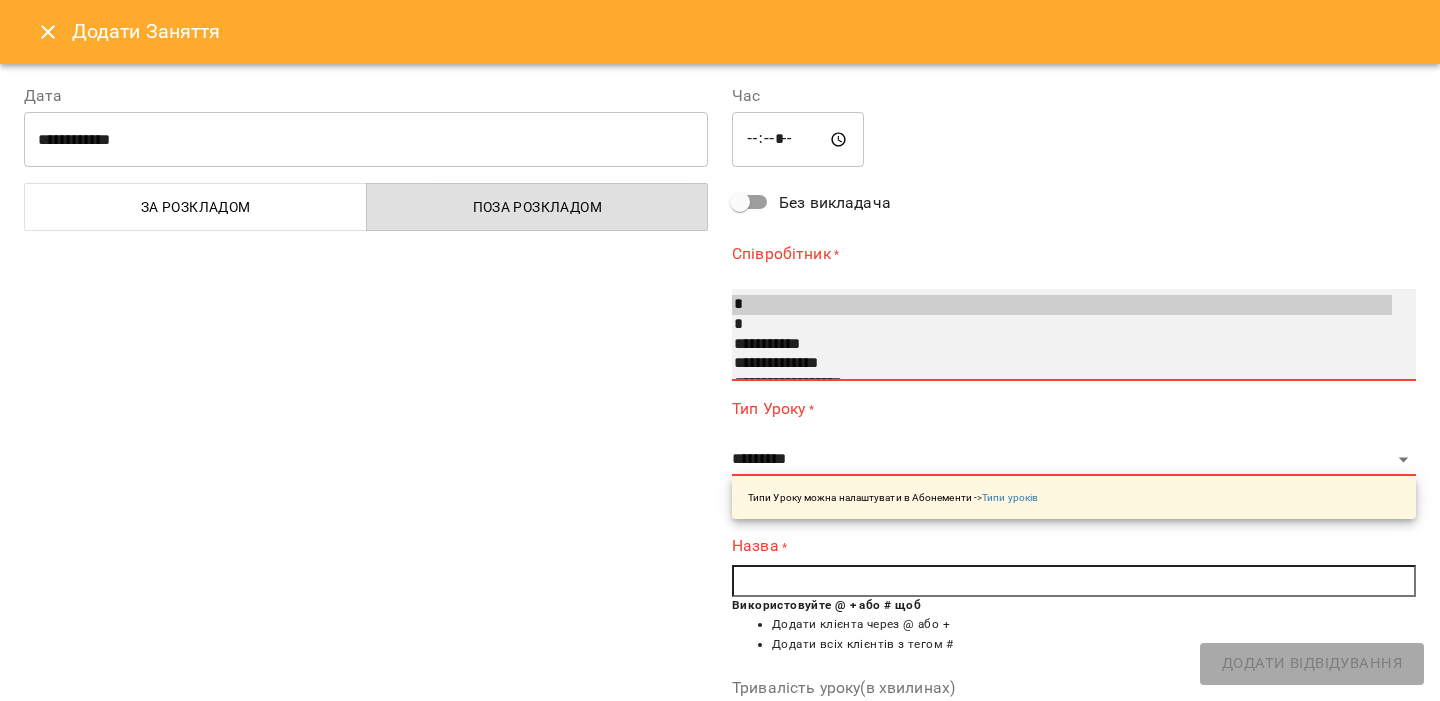 click on "**********" at bounding box center (1062, 345) 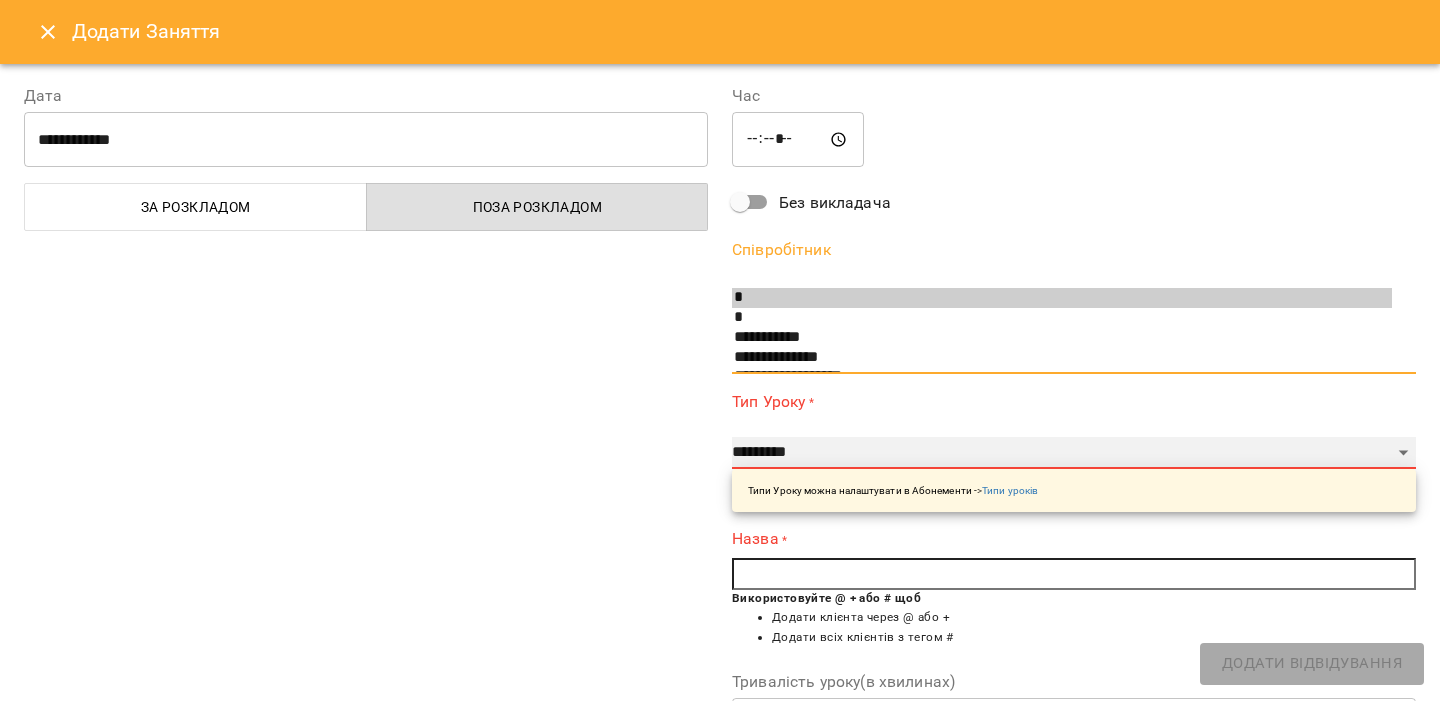 click on "**********" at bounding box center [1074, 453] 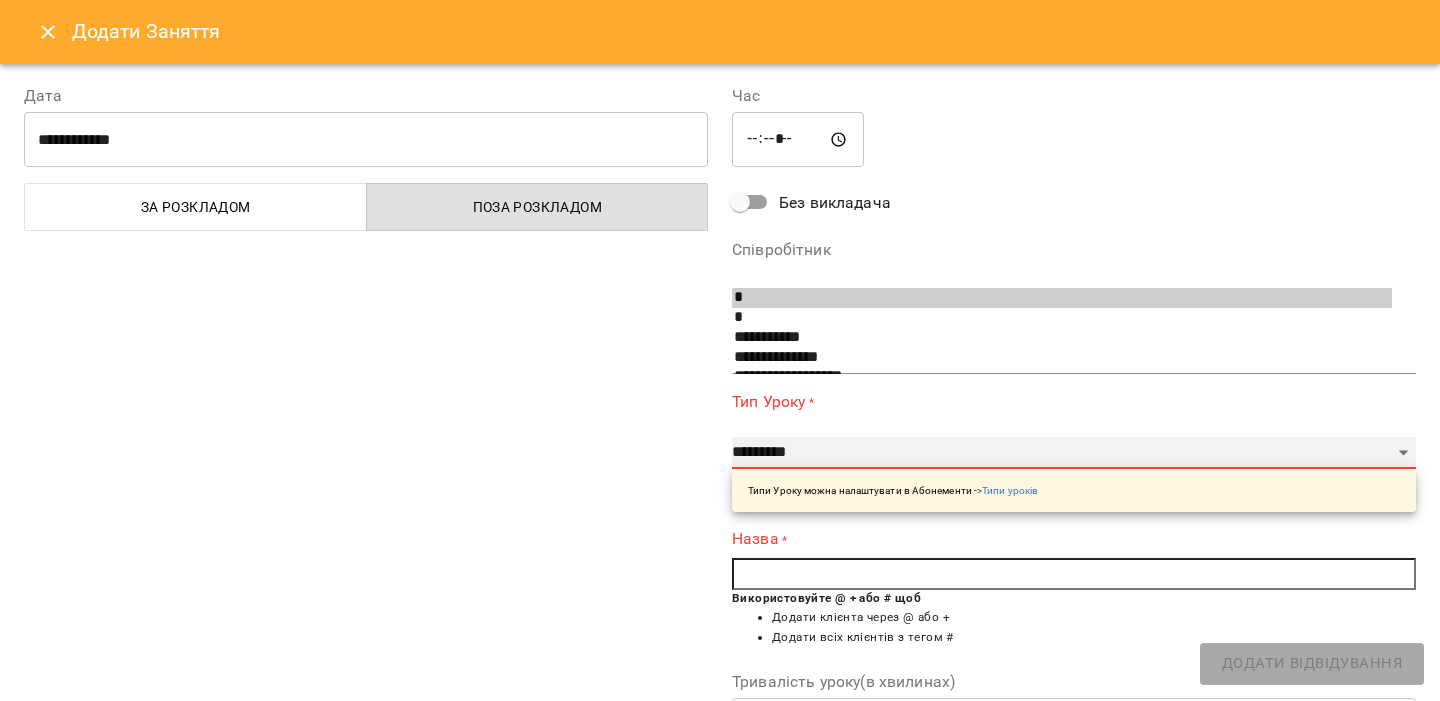 select on "**********" 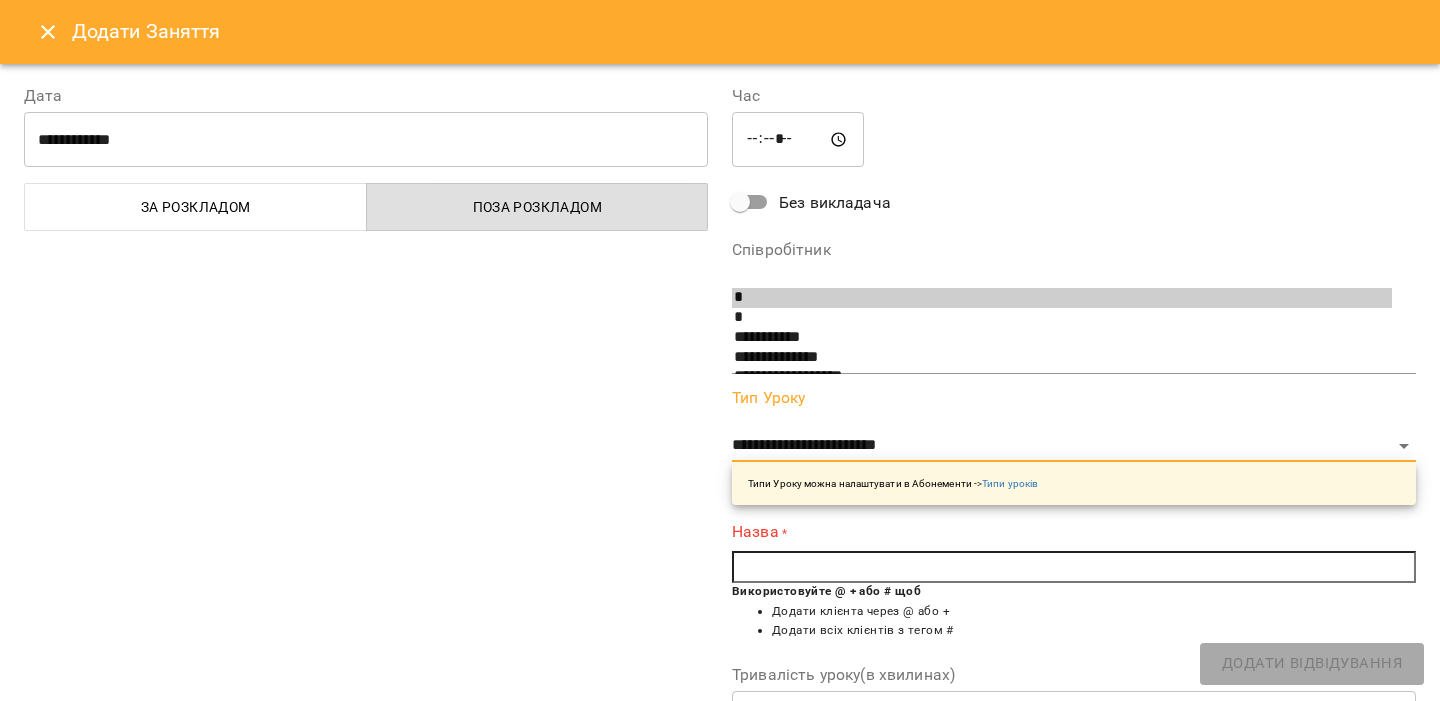click at bounding box center (1074, 567) 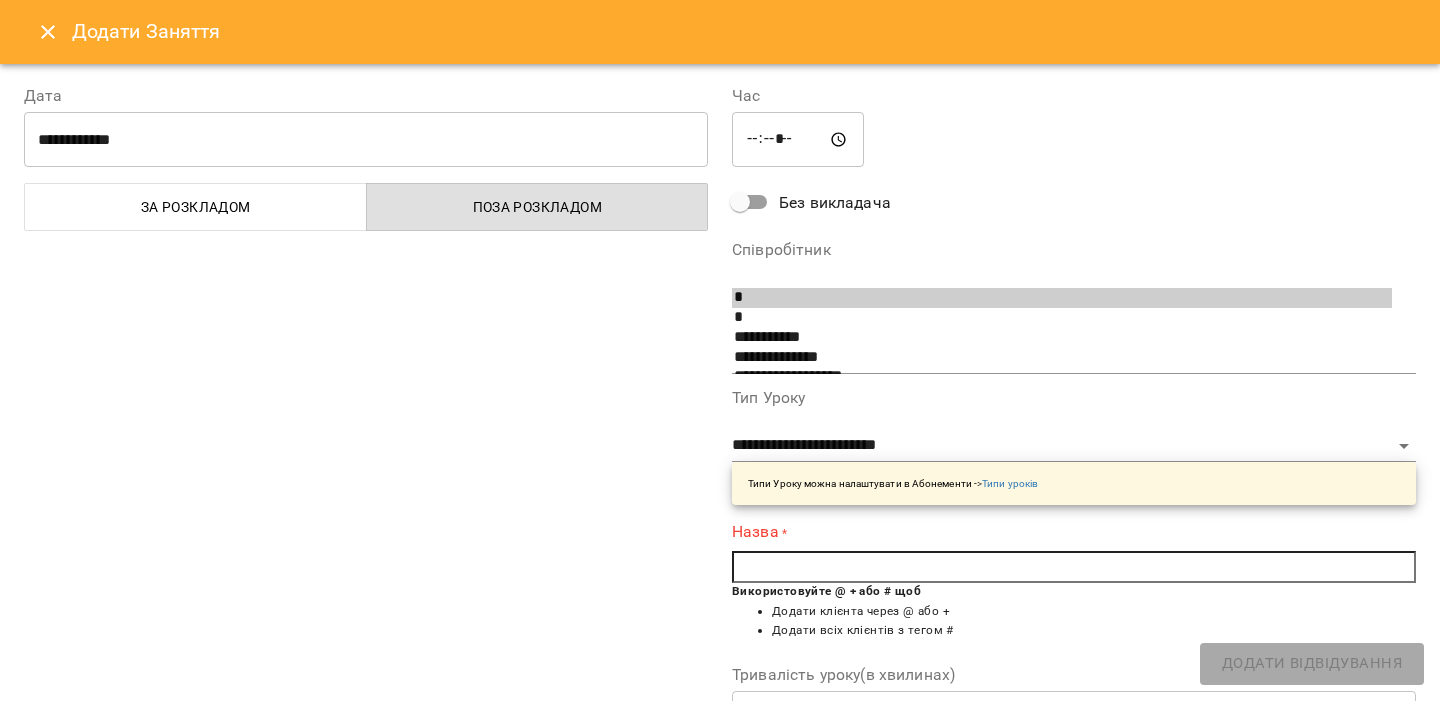 type on "*" 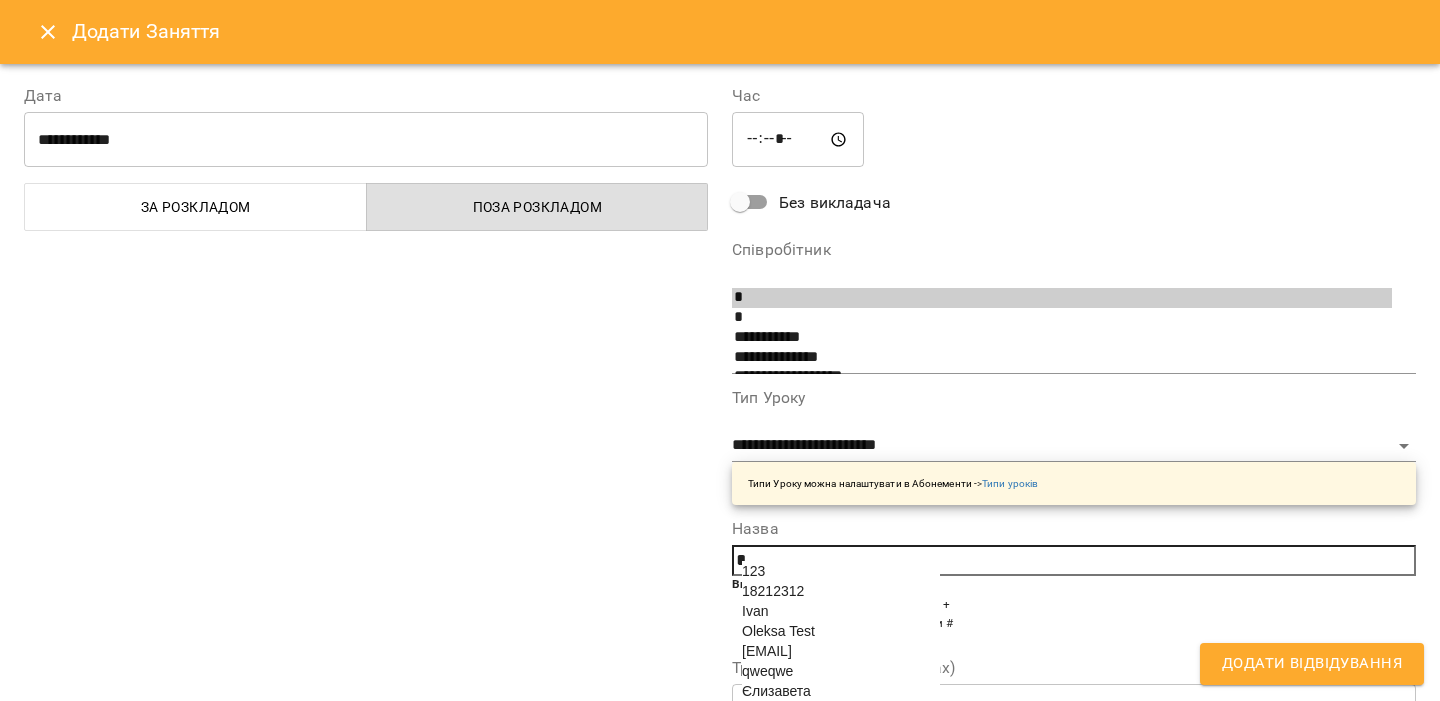 click on "18212312" at bounding box center (773, 591) 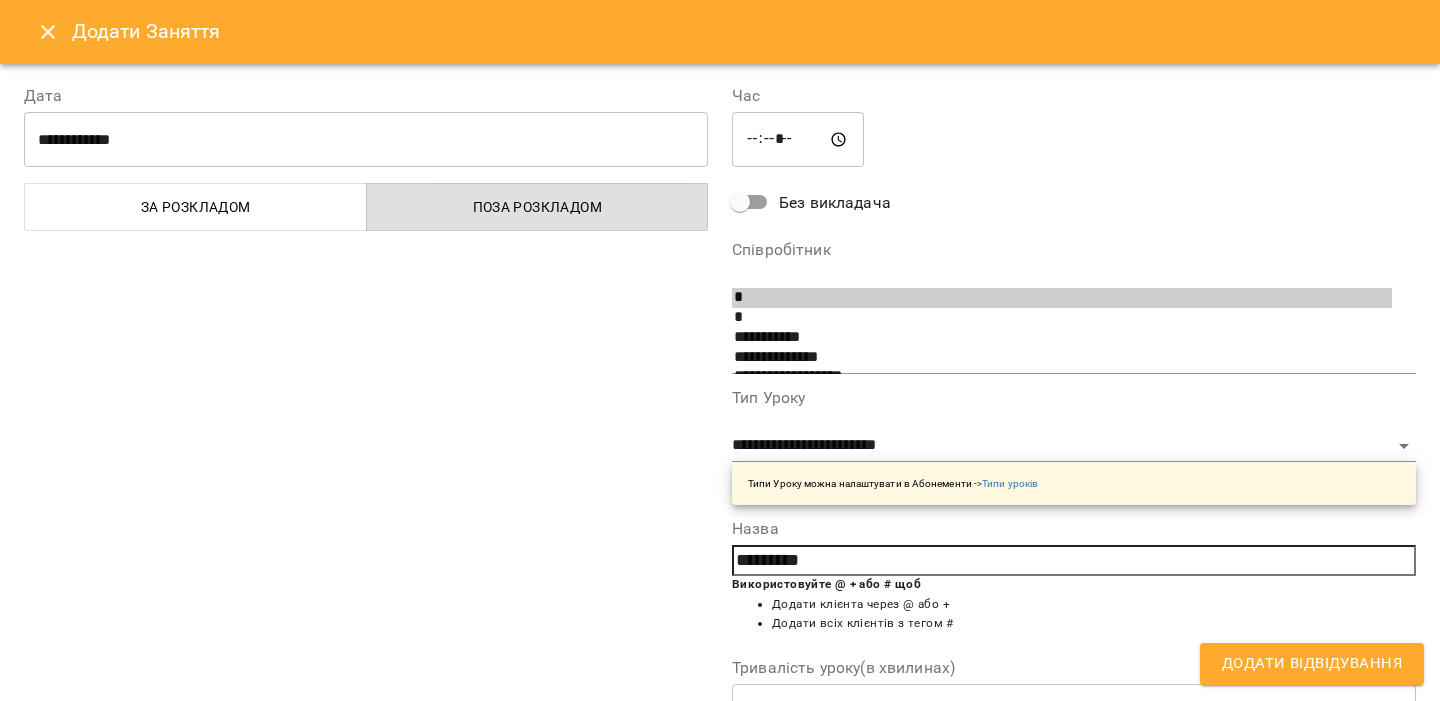 click on "Додати Відвідування" at bounding box center [1312, 664] 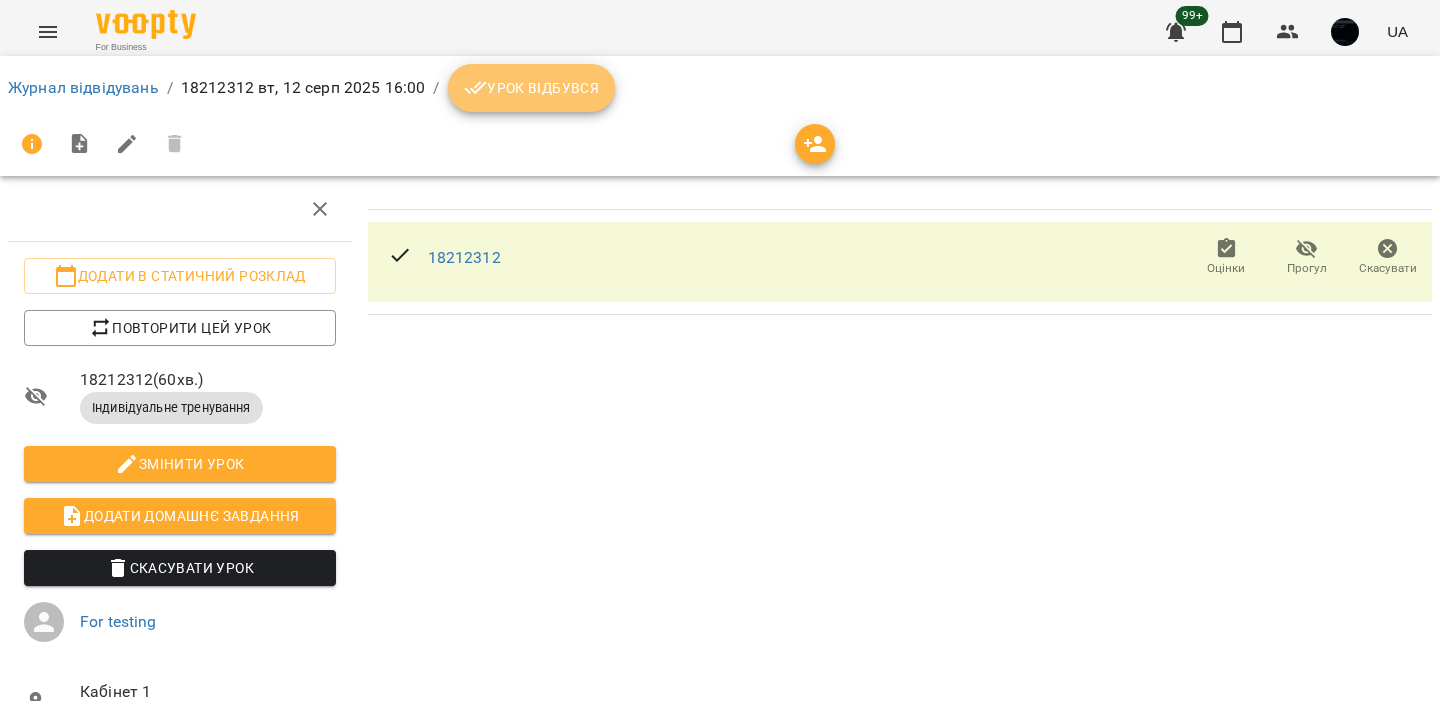 click on "Урок відбувся" at bounding box center (532, 88) 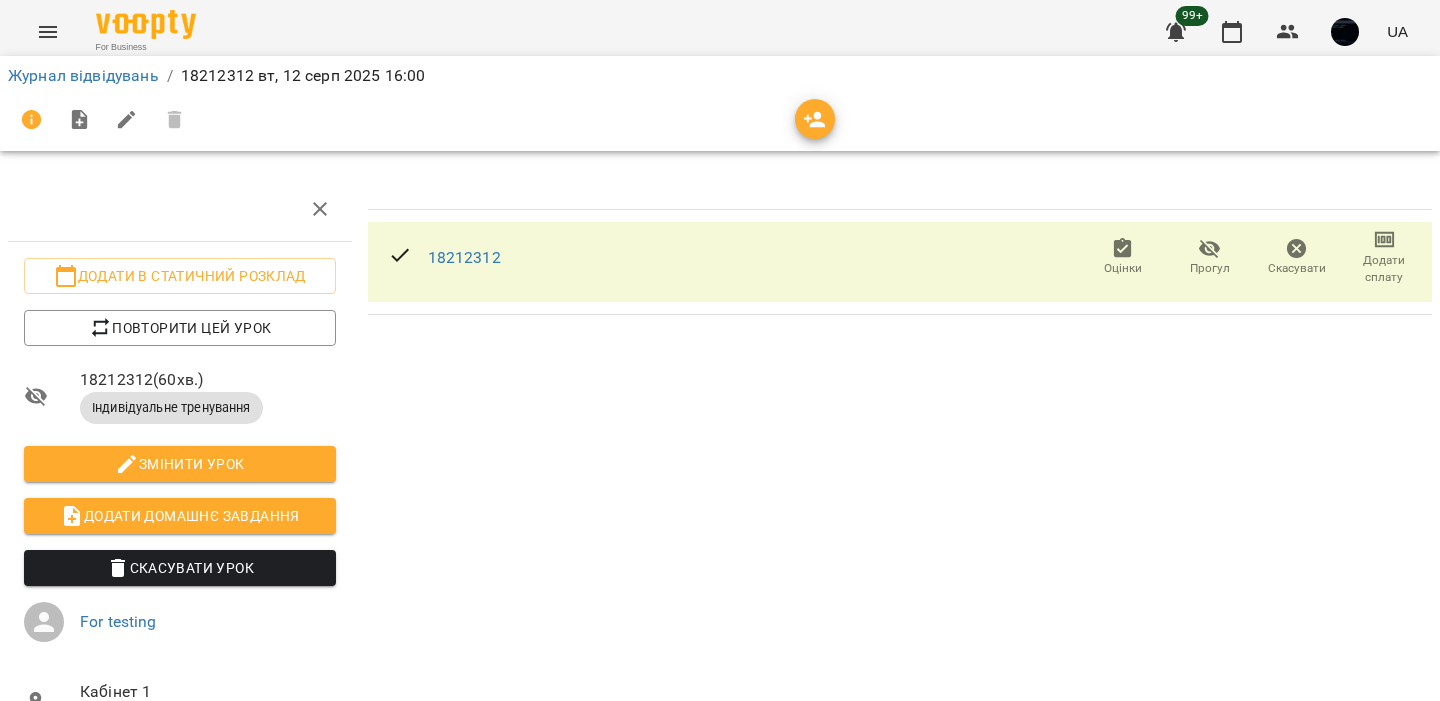 scroll, scrollTop: 0, scrollLeft: 0, axis: both 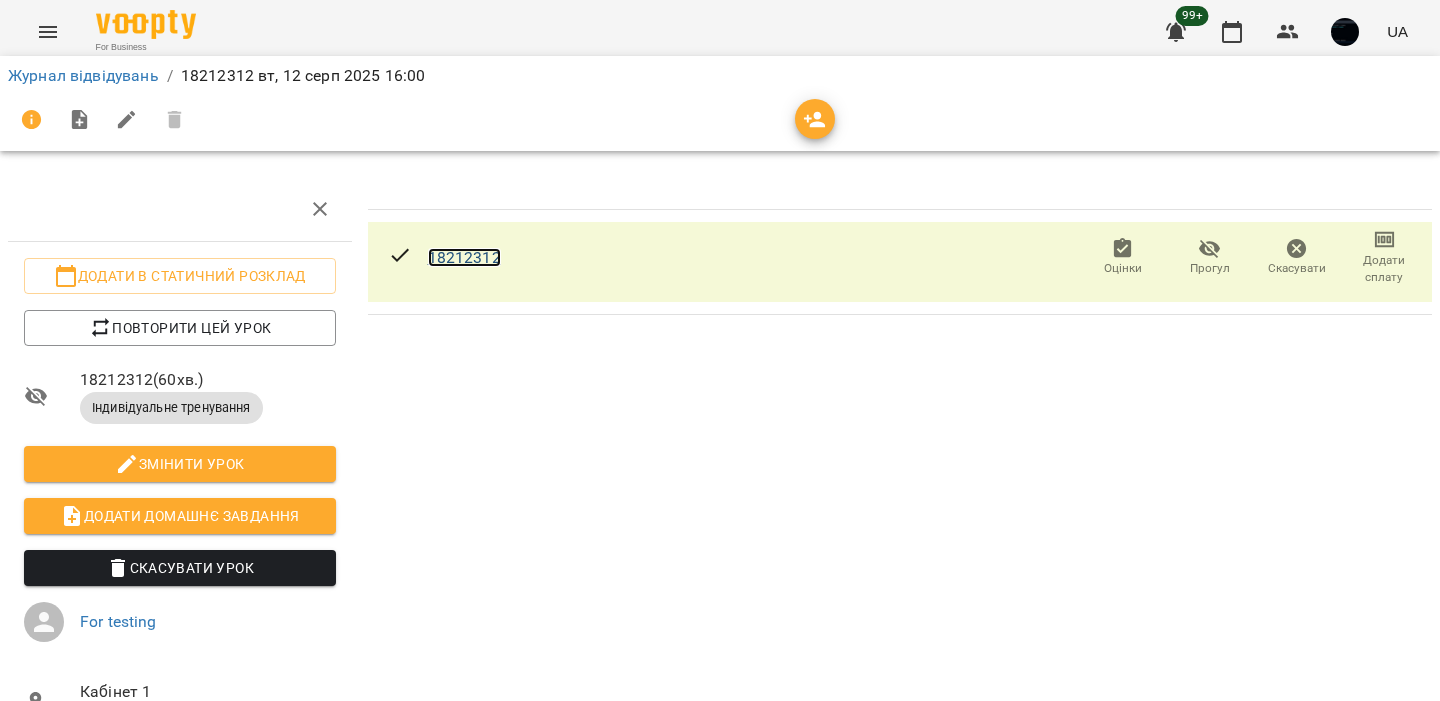 click on "18212312" at bounding box center (464, 257) 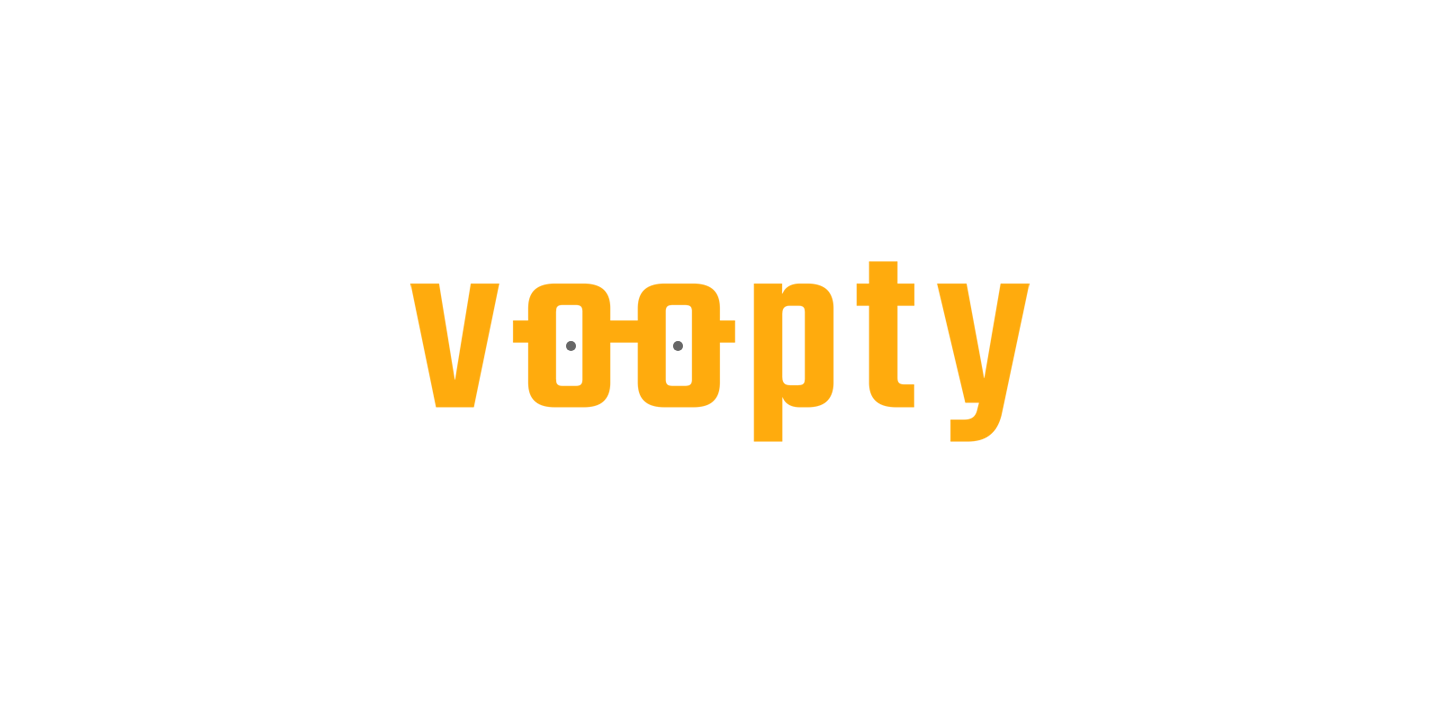 scroll, scrollTop: 0, scrollLeft: 0, axis: both 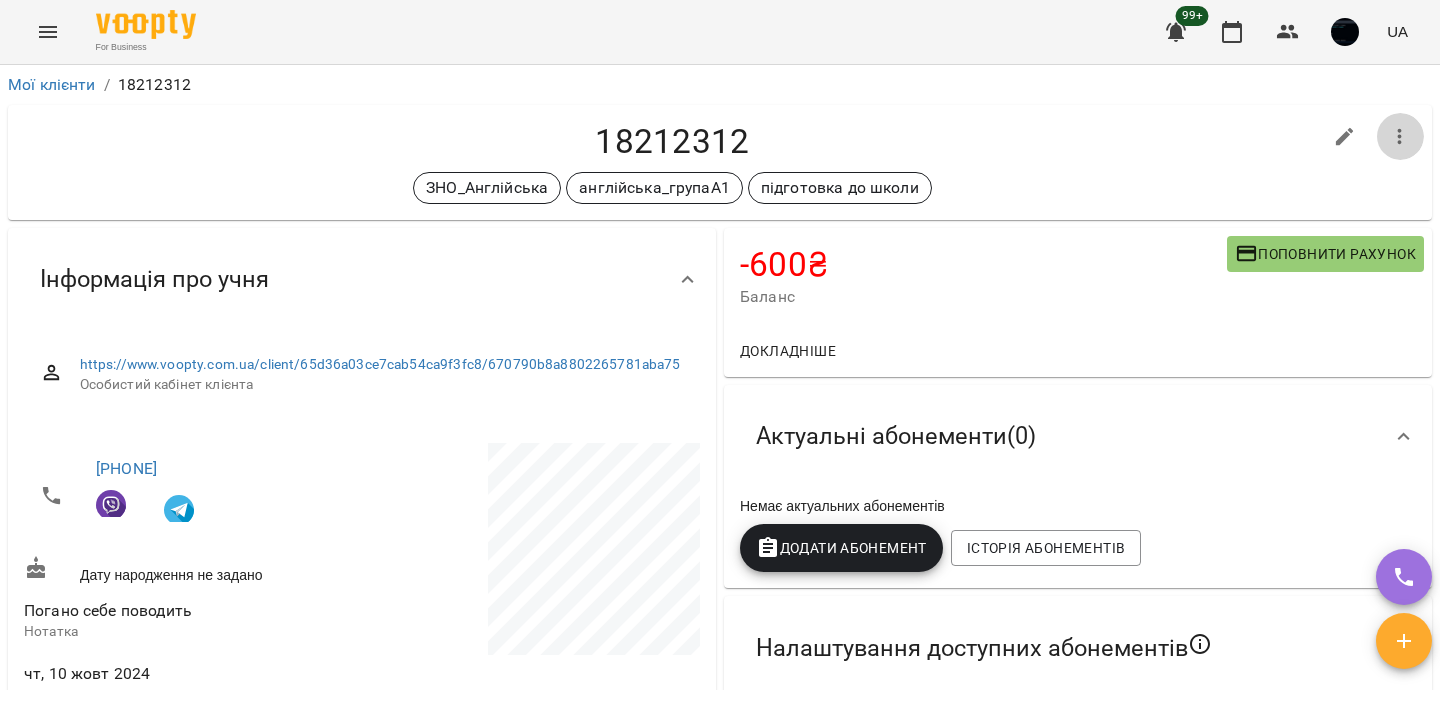 click 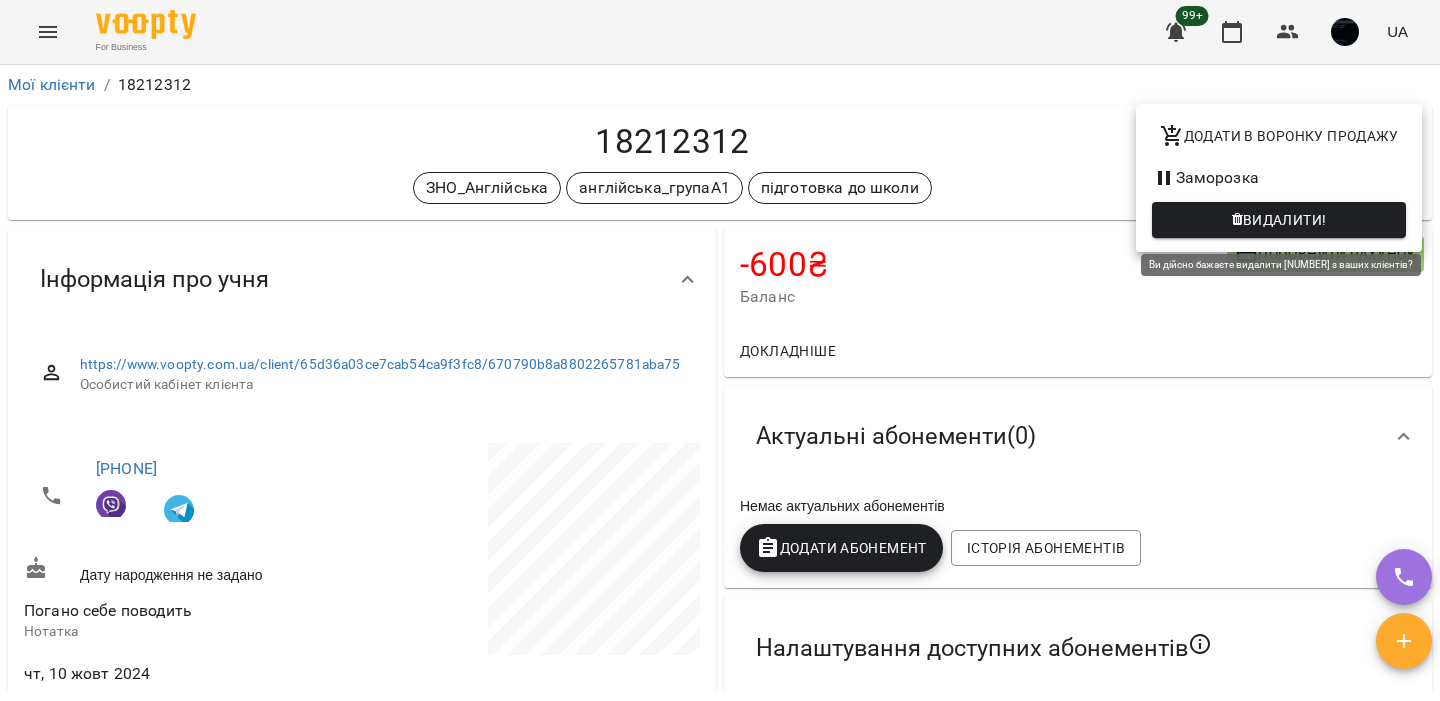 click on "Видалити!" at bounding box center [1285, 220] 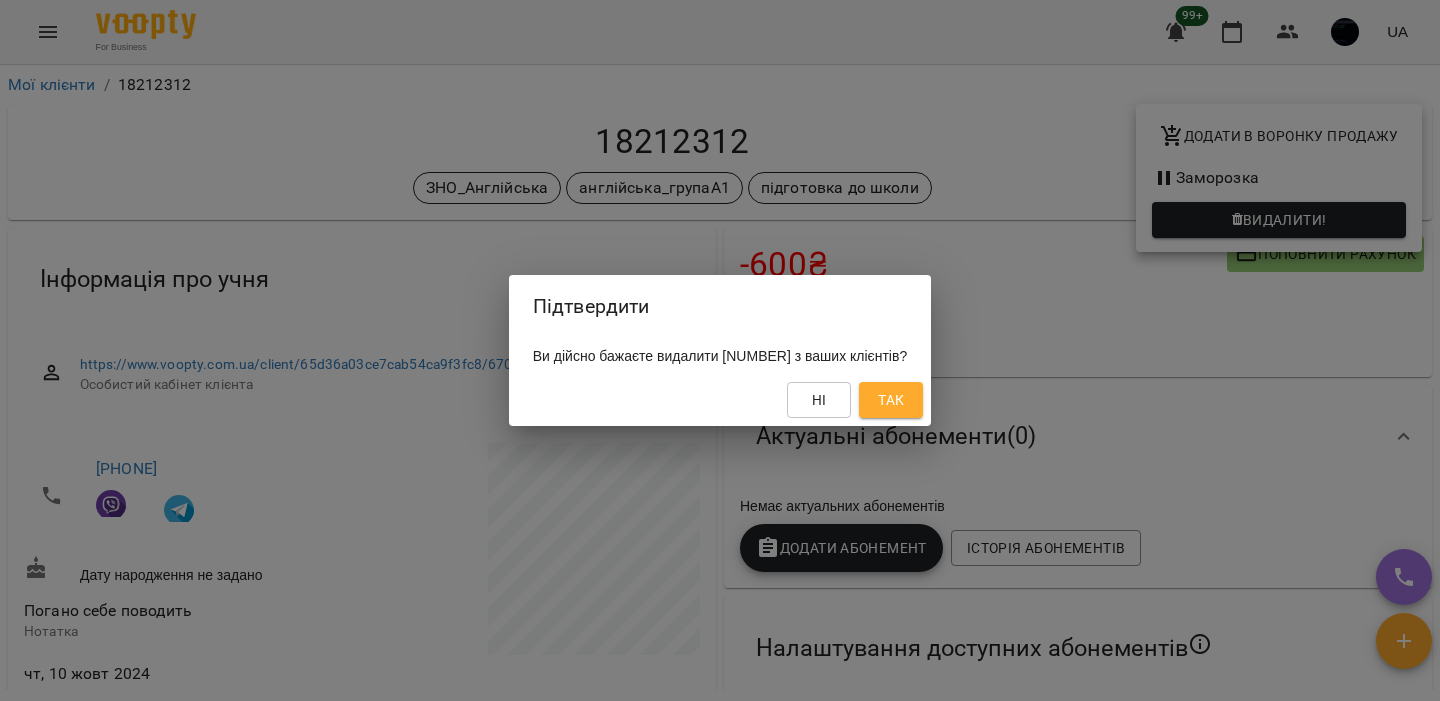 click on "Так" at bounding box center [891, 400] 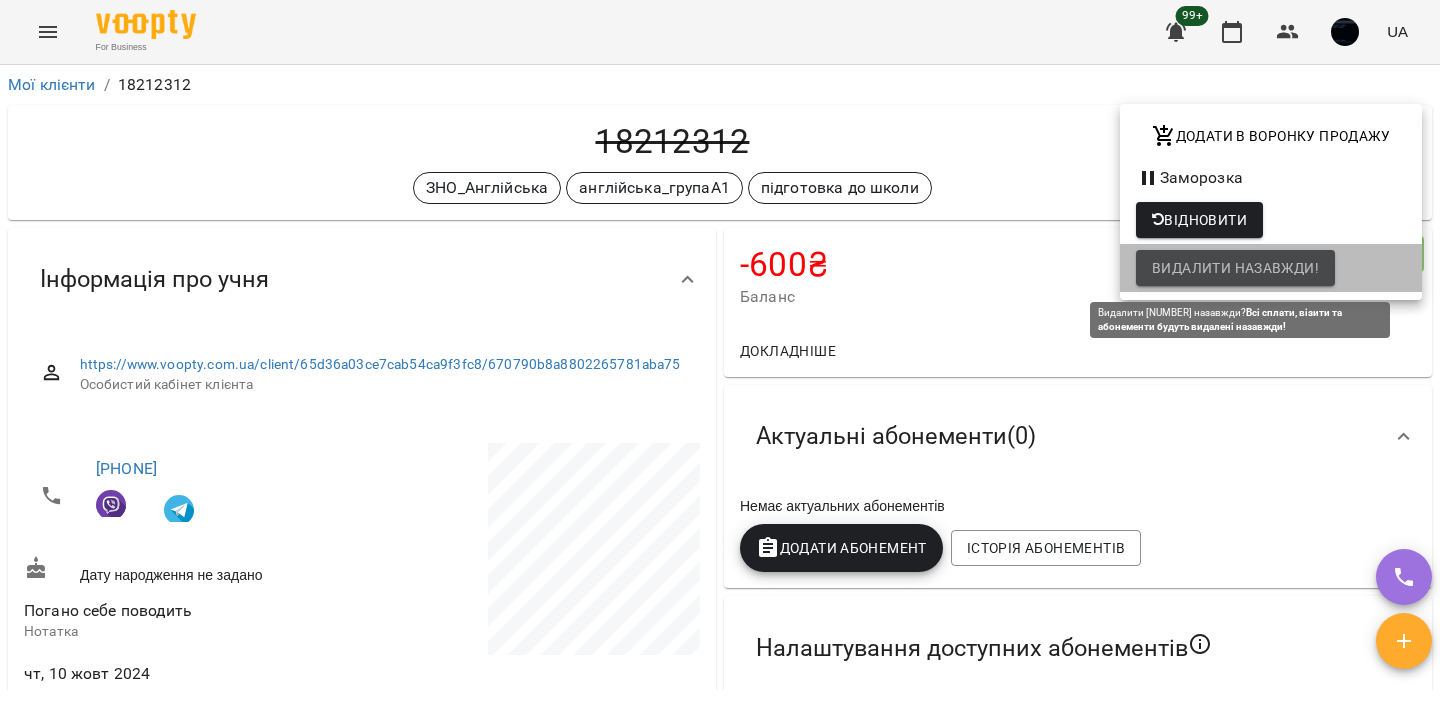 click on "Видалити назавжди!" at bounding box center (1235, 268) 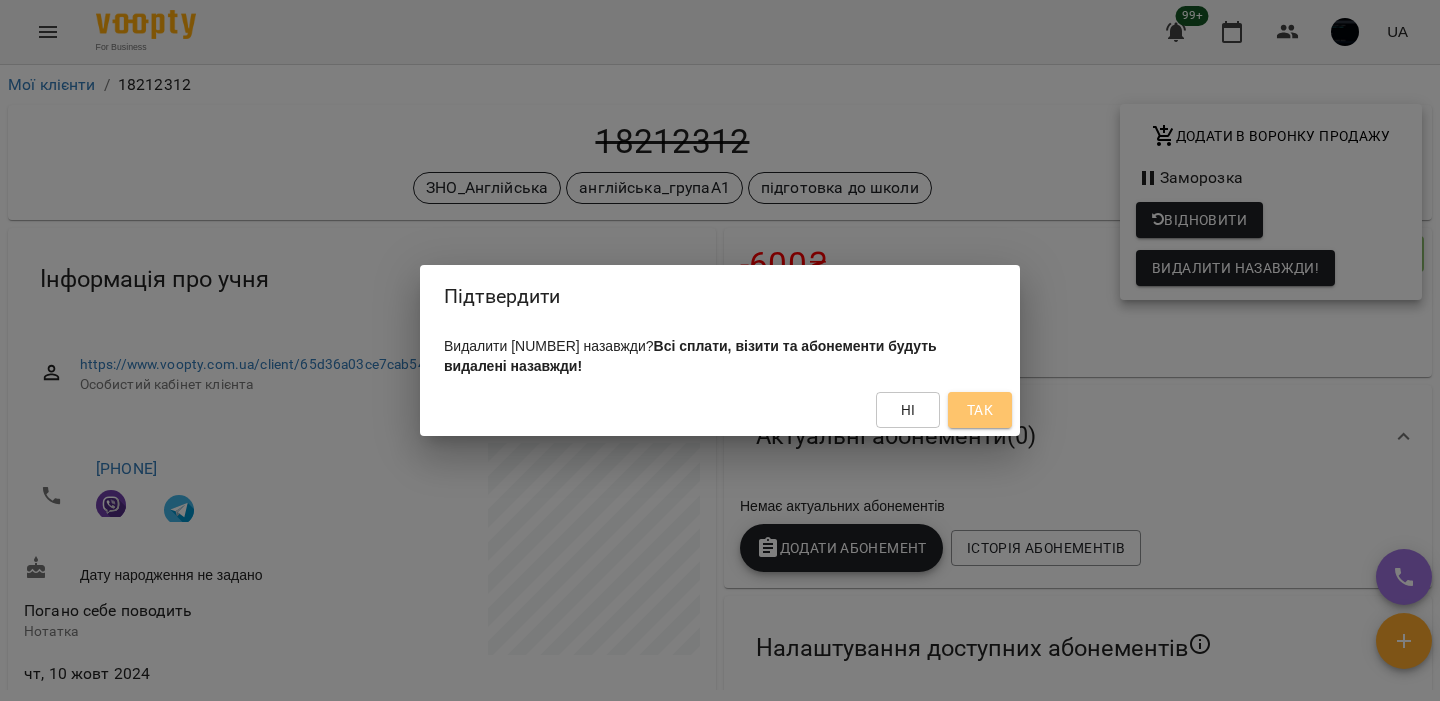 click on "Так" at bounding box center (980, 410) 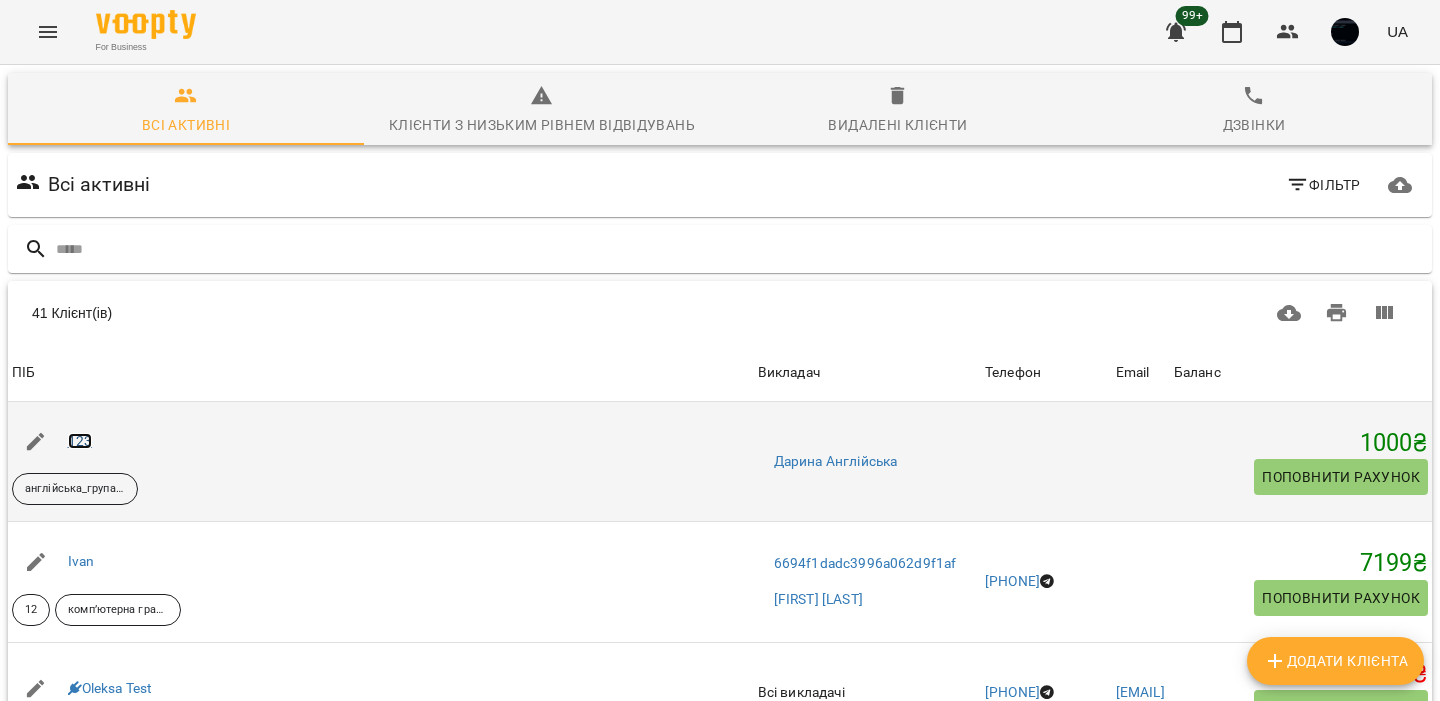 click on "123" at bounding box center [80, 441] 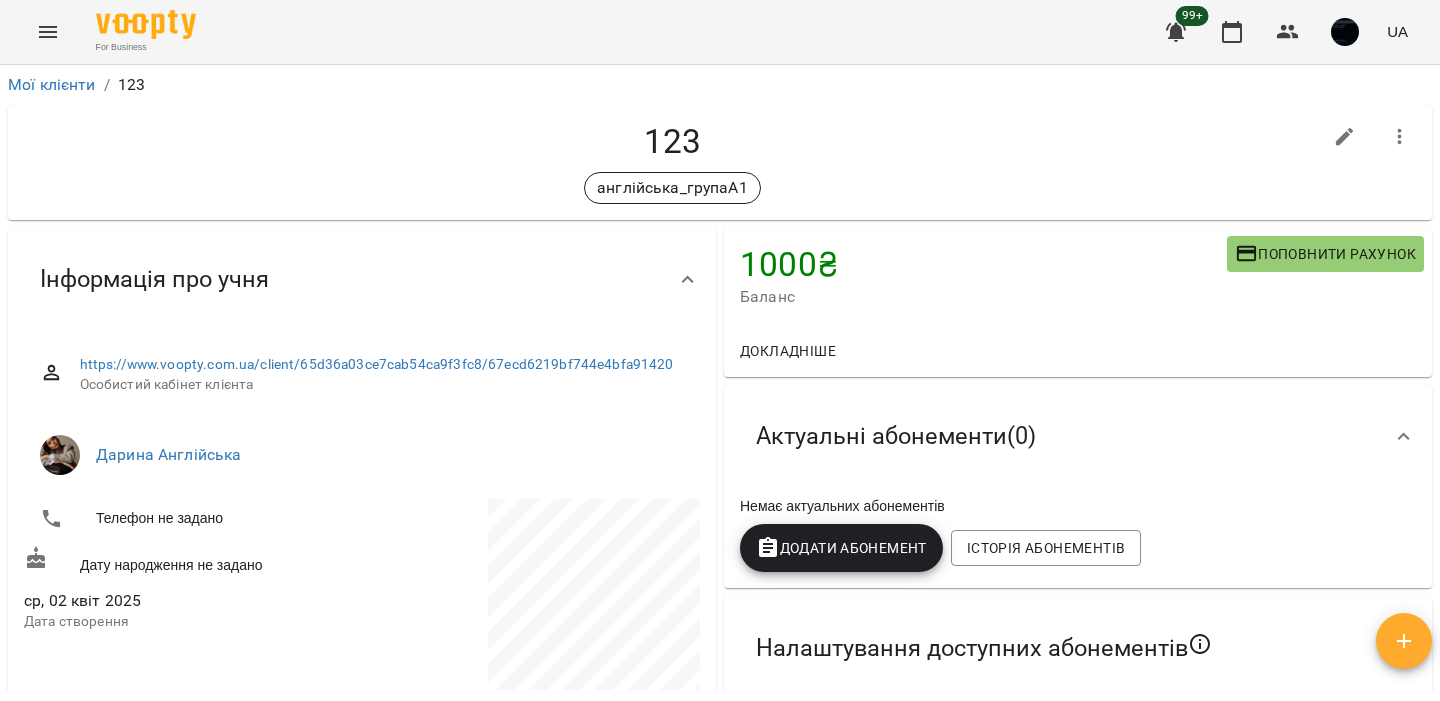 click at bounding box center [1400, 137] 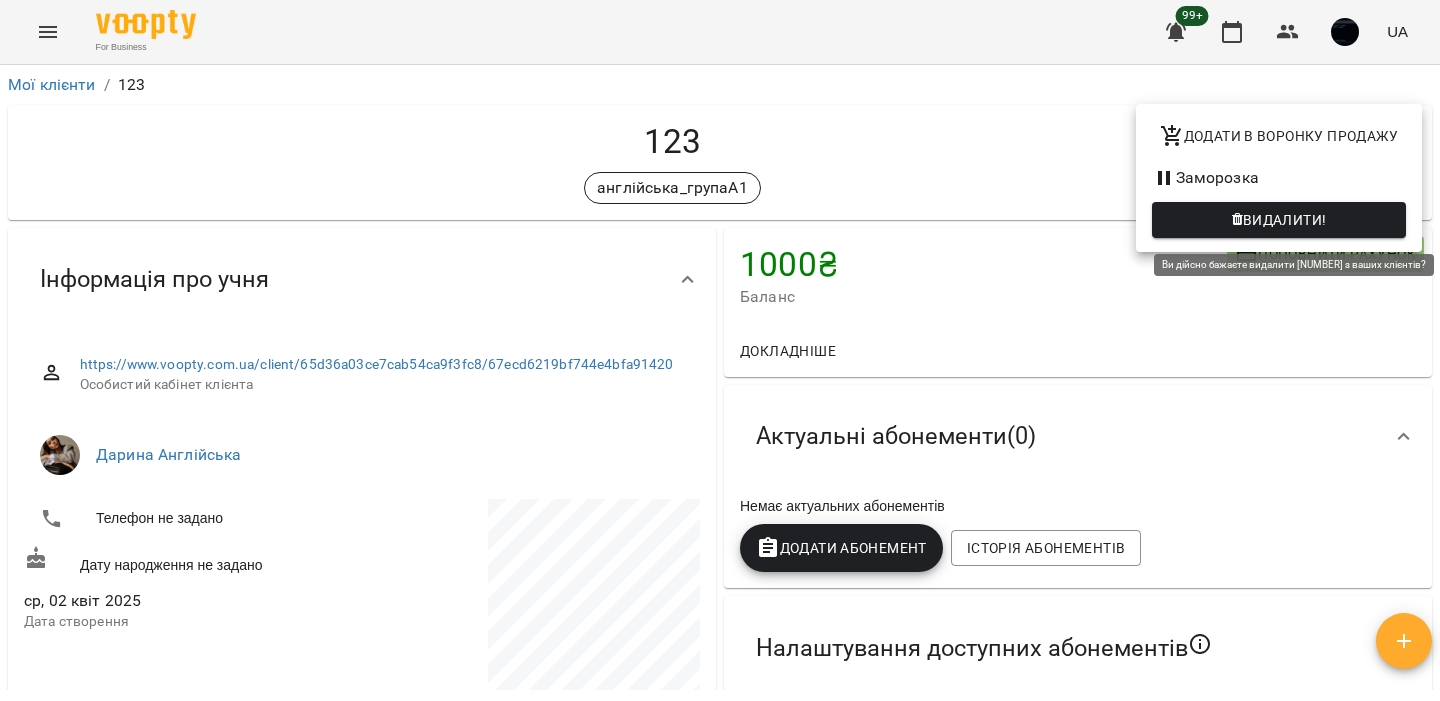 click on "Видалити!" at bounding box center (1285, 220) 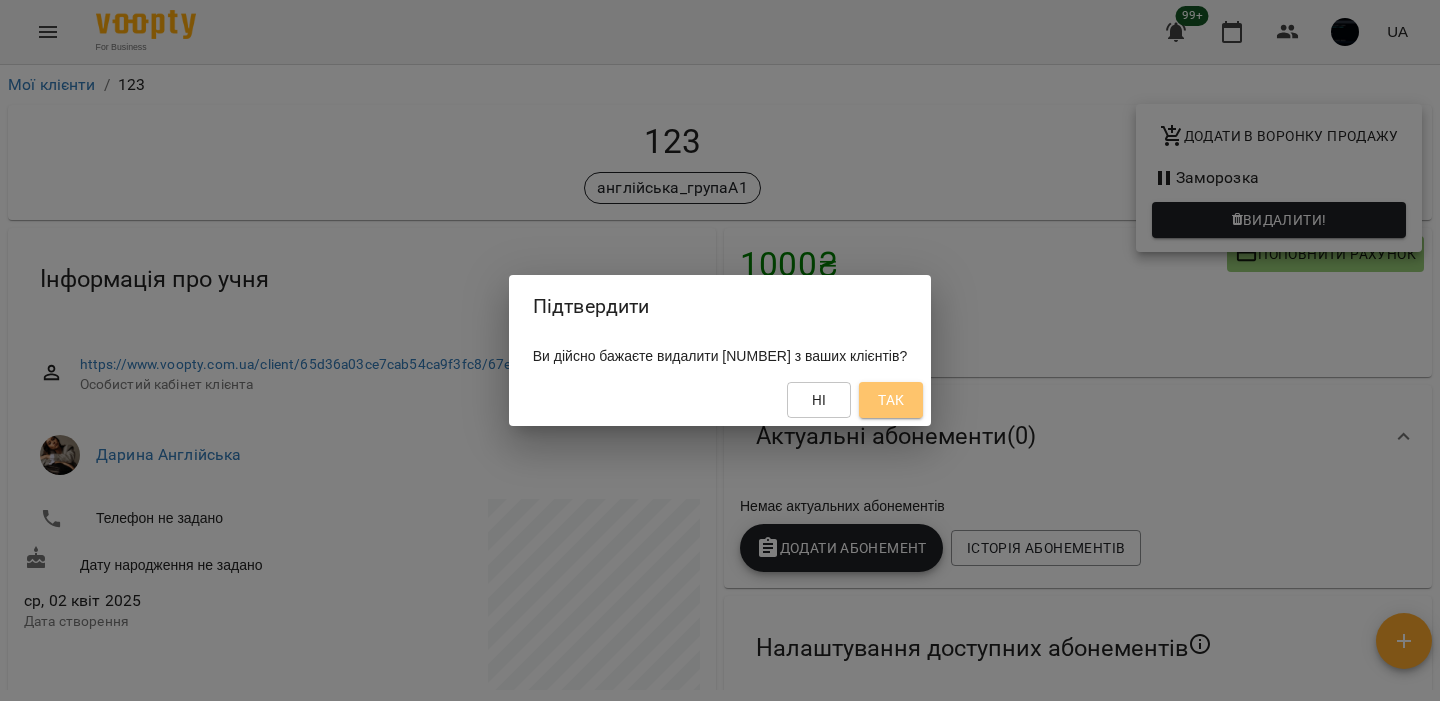 click on "Так" at bounding box center (891, 400) 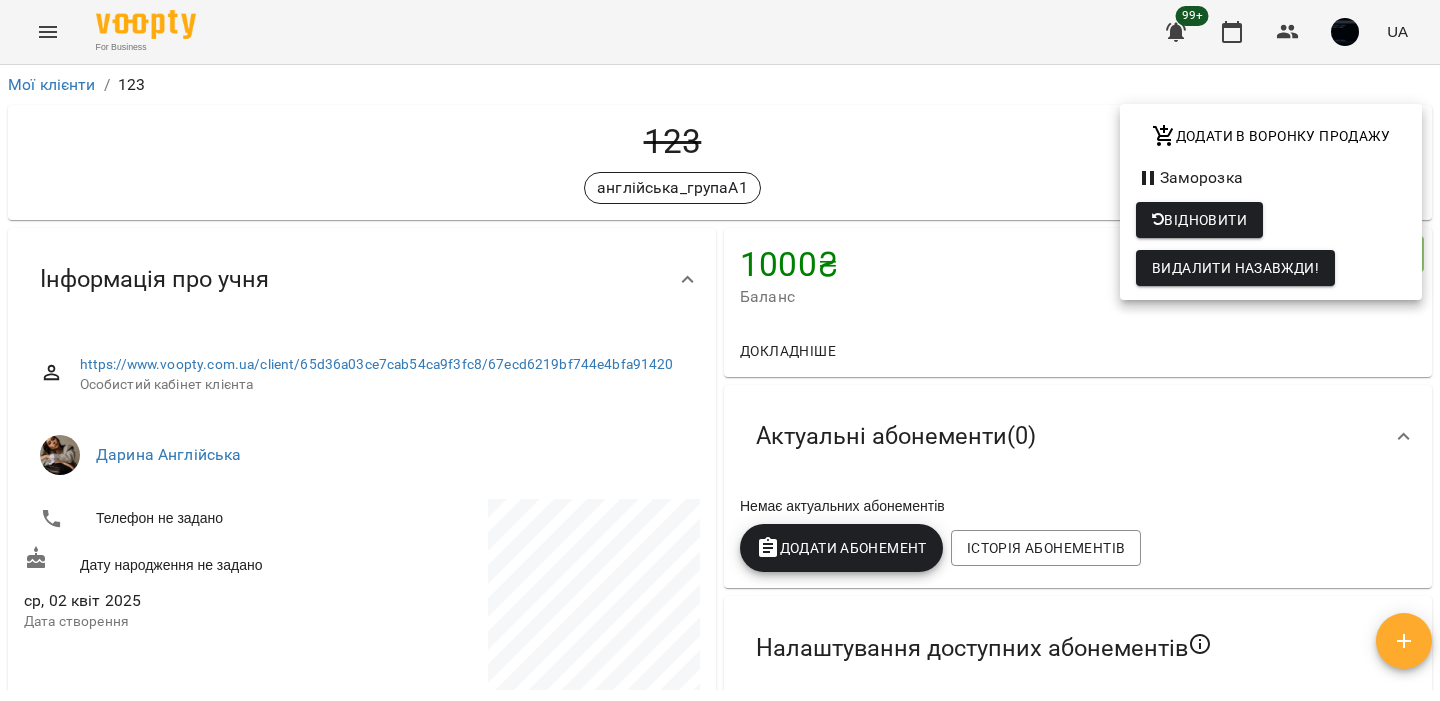 click at bounding box center (720, 350) 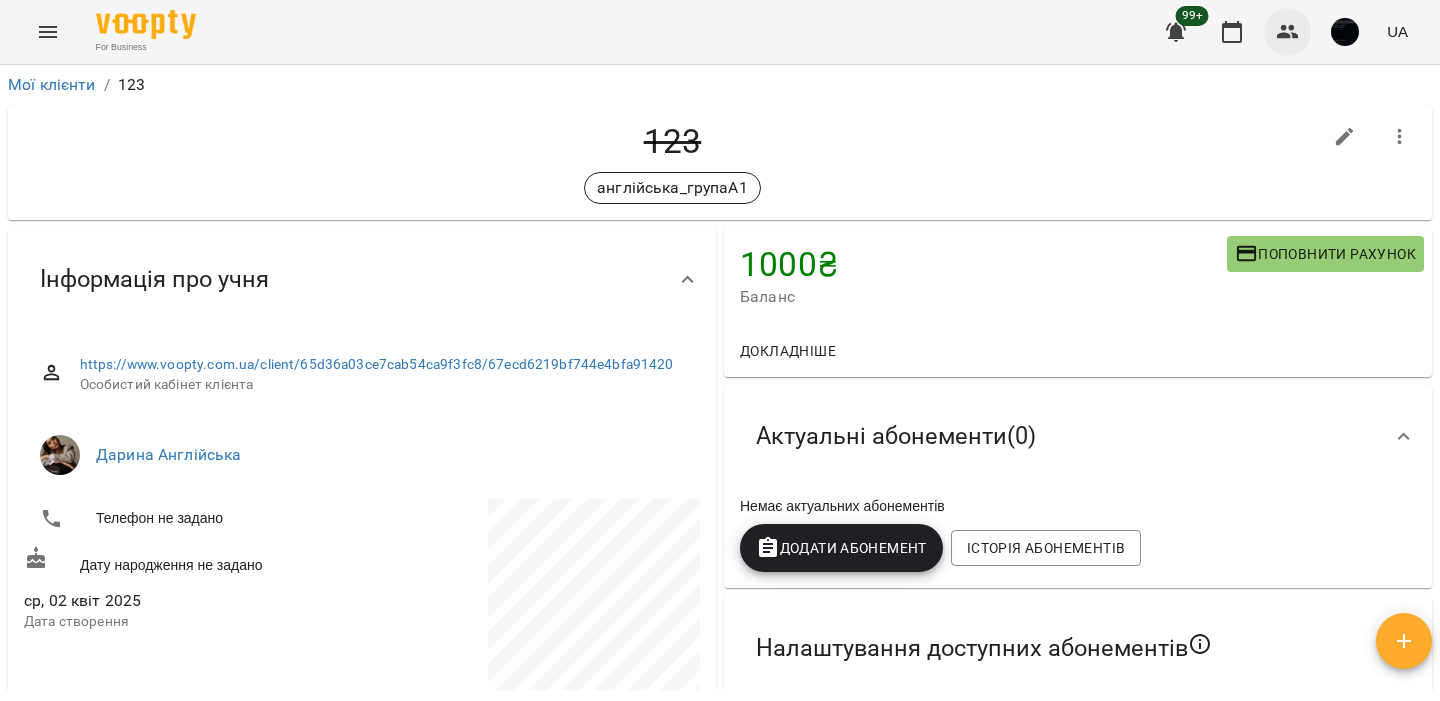 click 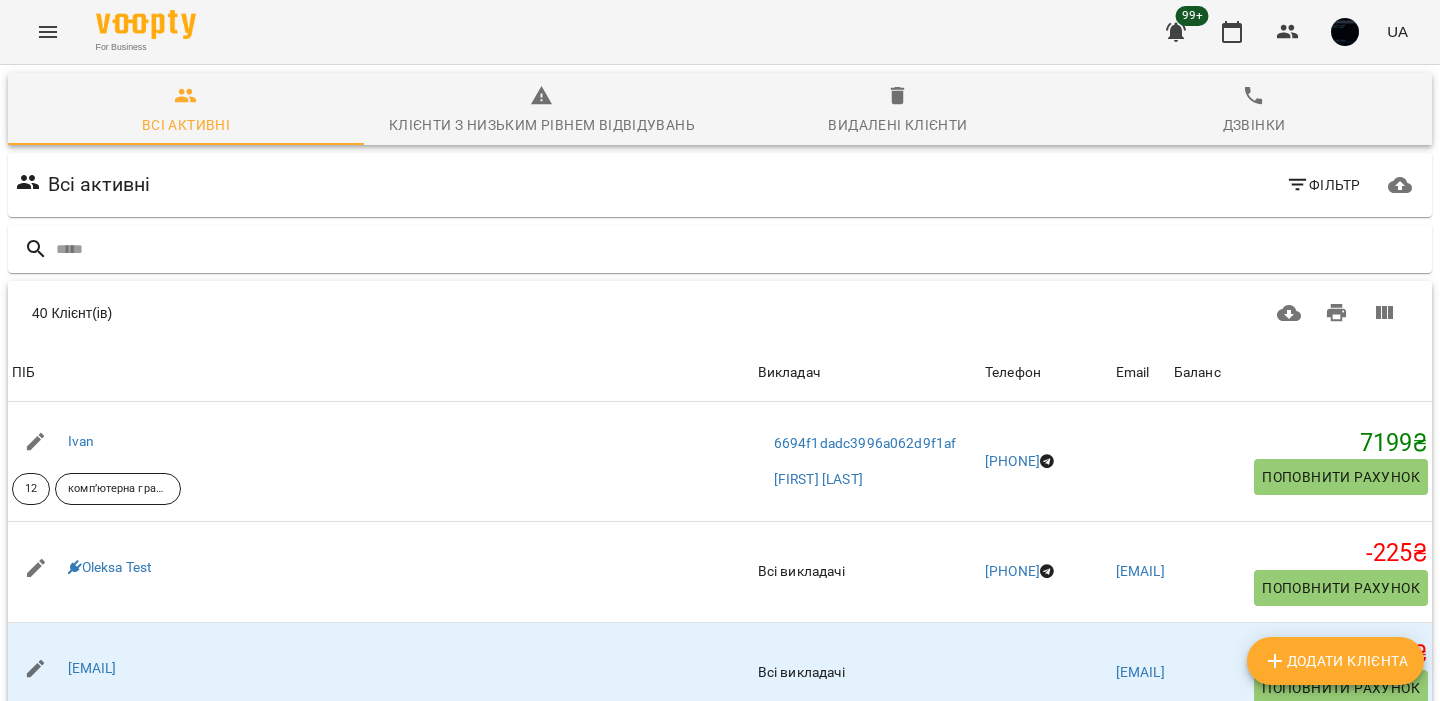 click on "Видалені клієнти" at bounding box center (897, 125) 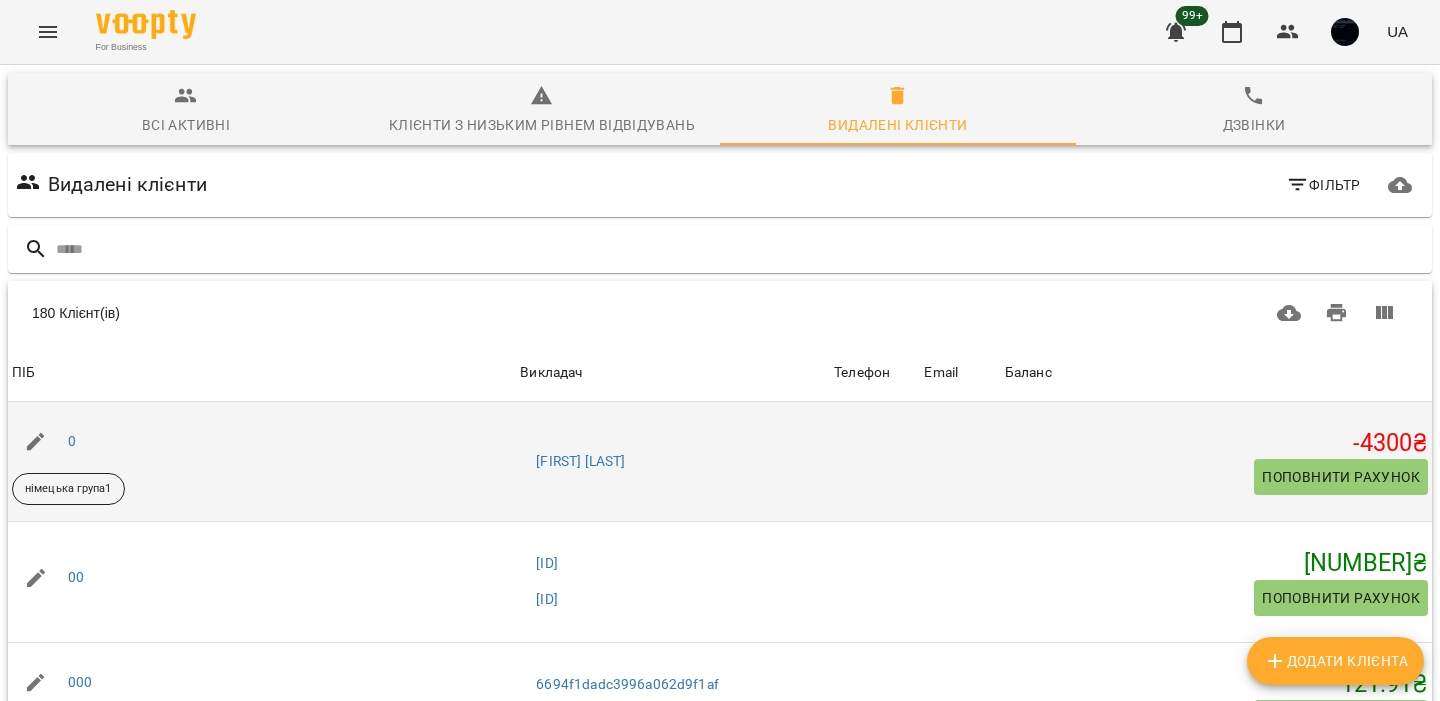click on "Іван Коротунь" at bounding box center [673, 462] 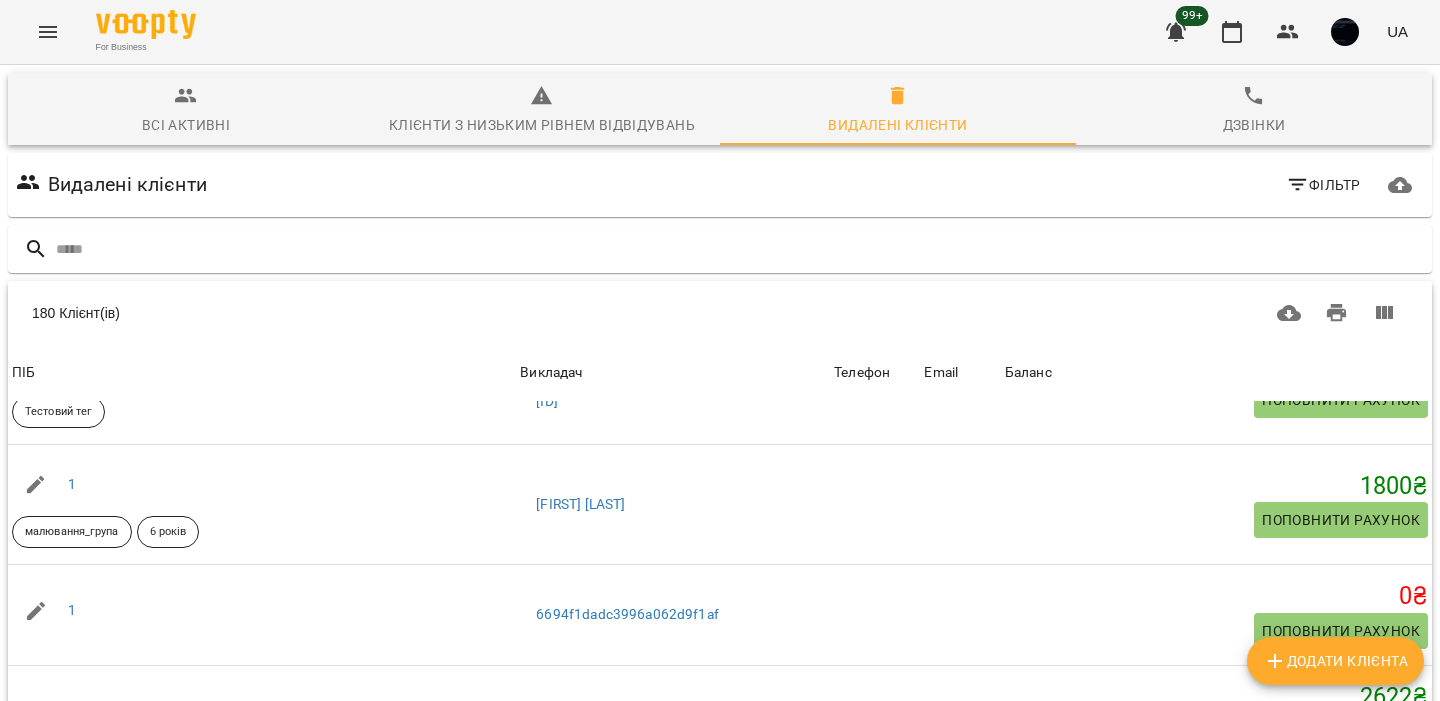 scroll, scrollTop: 494, scrollLeft: 0, axis: vertical 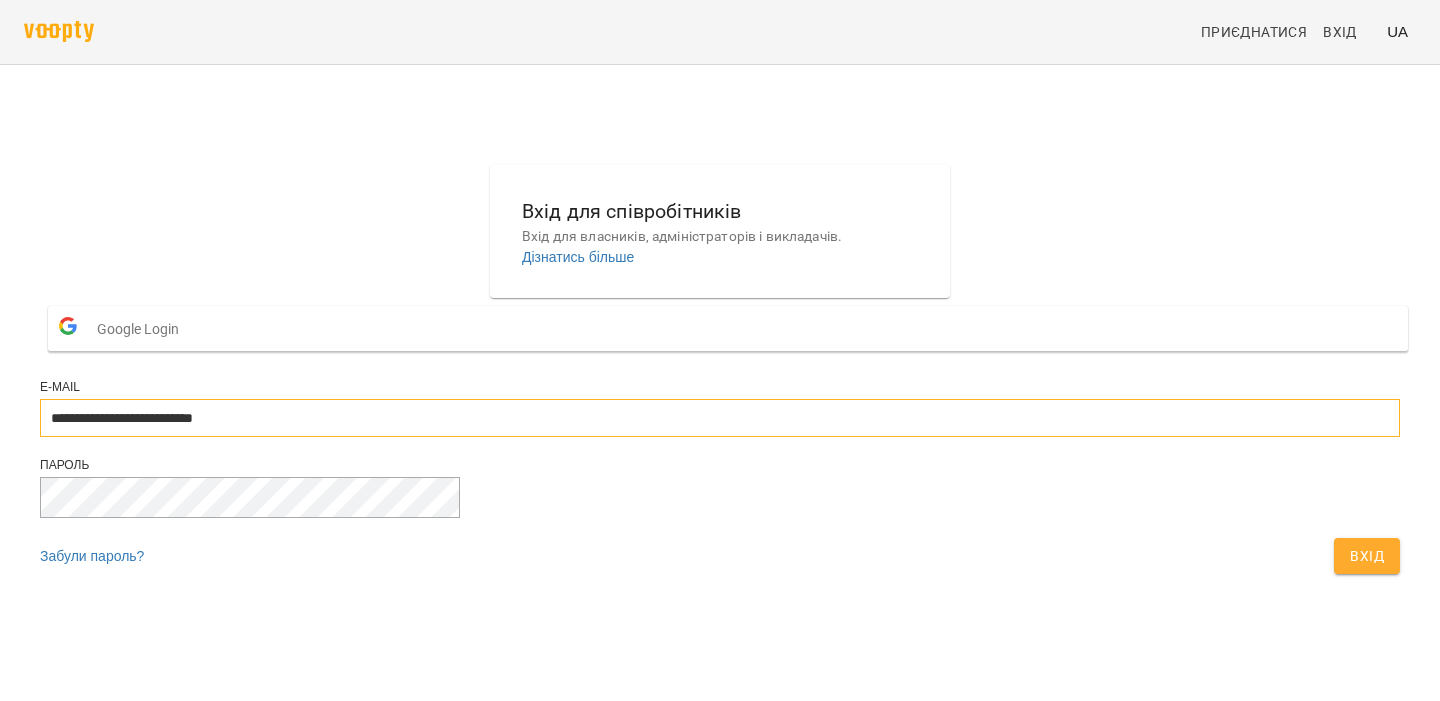 click on "**********" at bounding box center (720, 418) 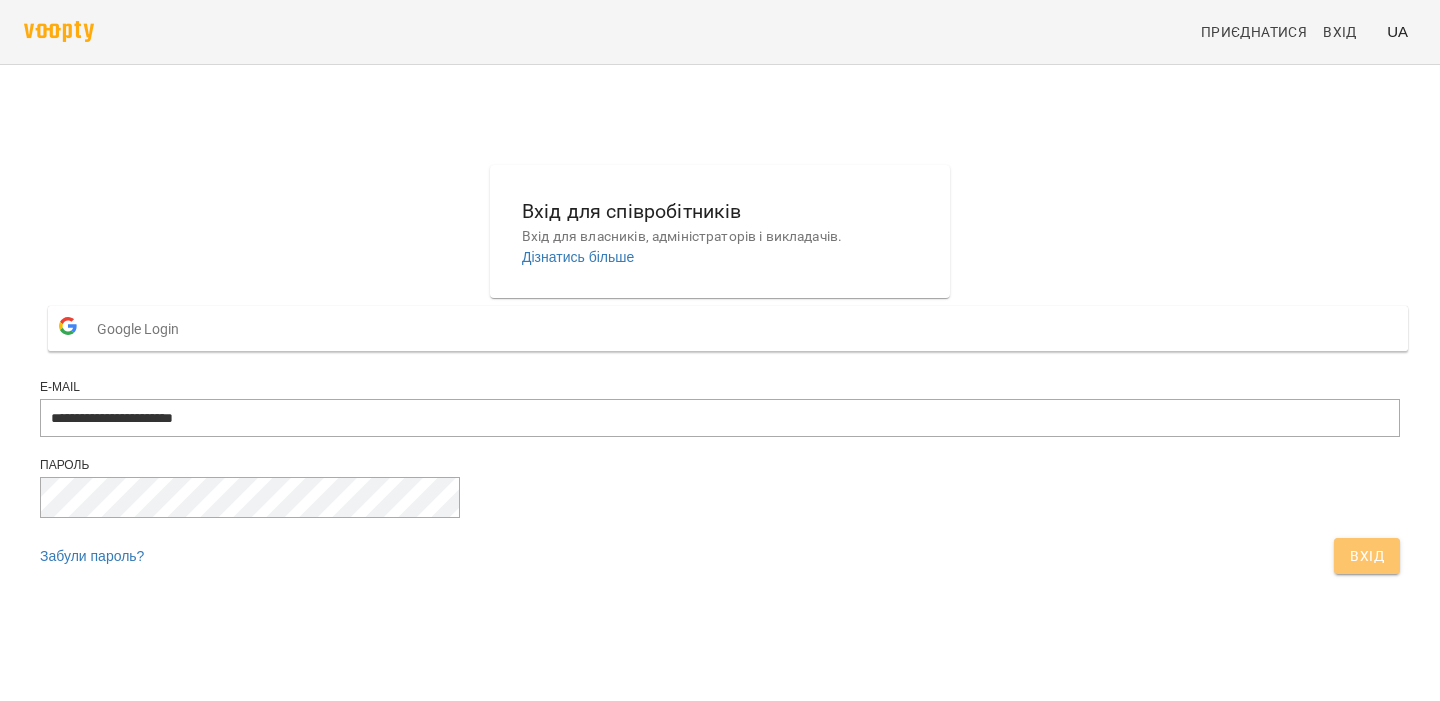 click on "Вхід" at bounding box center [1367, 556] 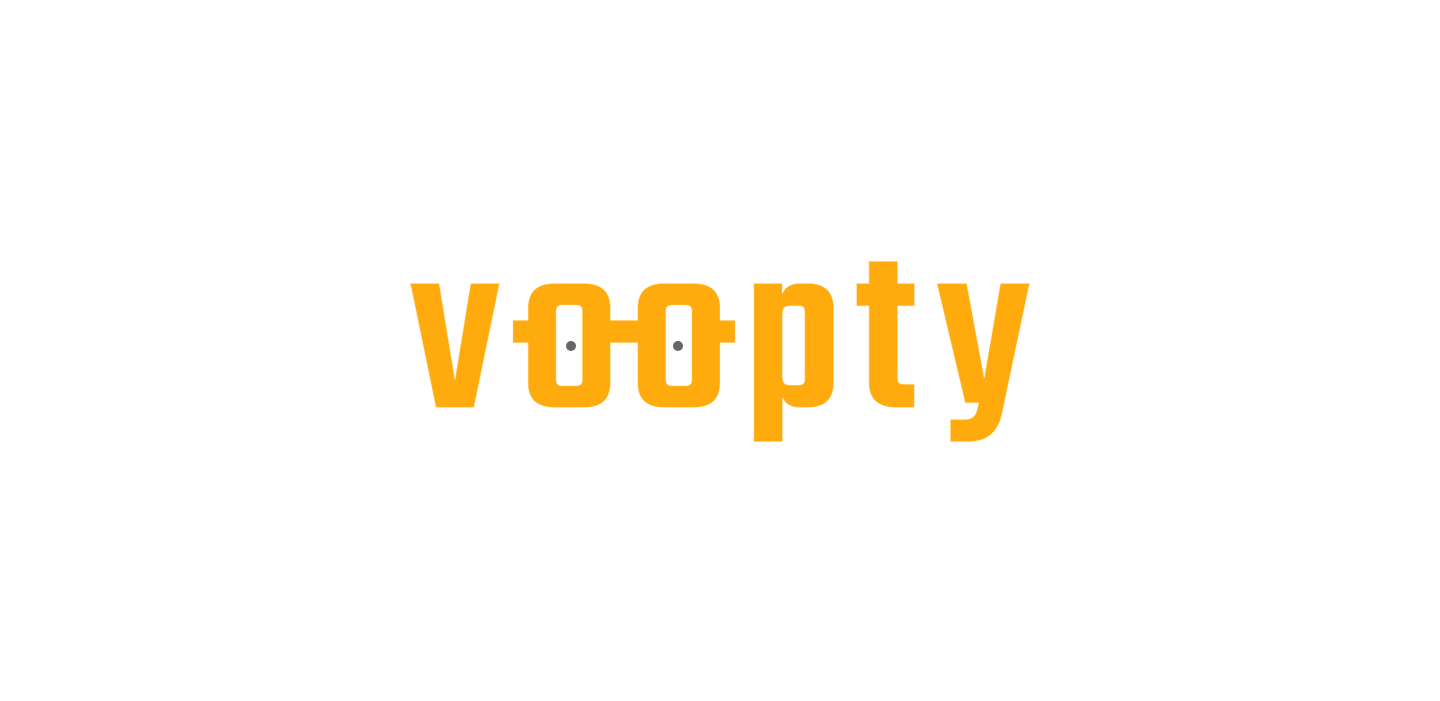 scroll, scrollTop: 0, scrollLeft: 0, axis: both 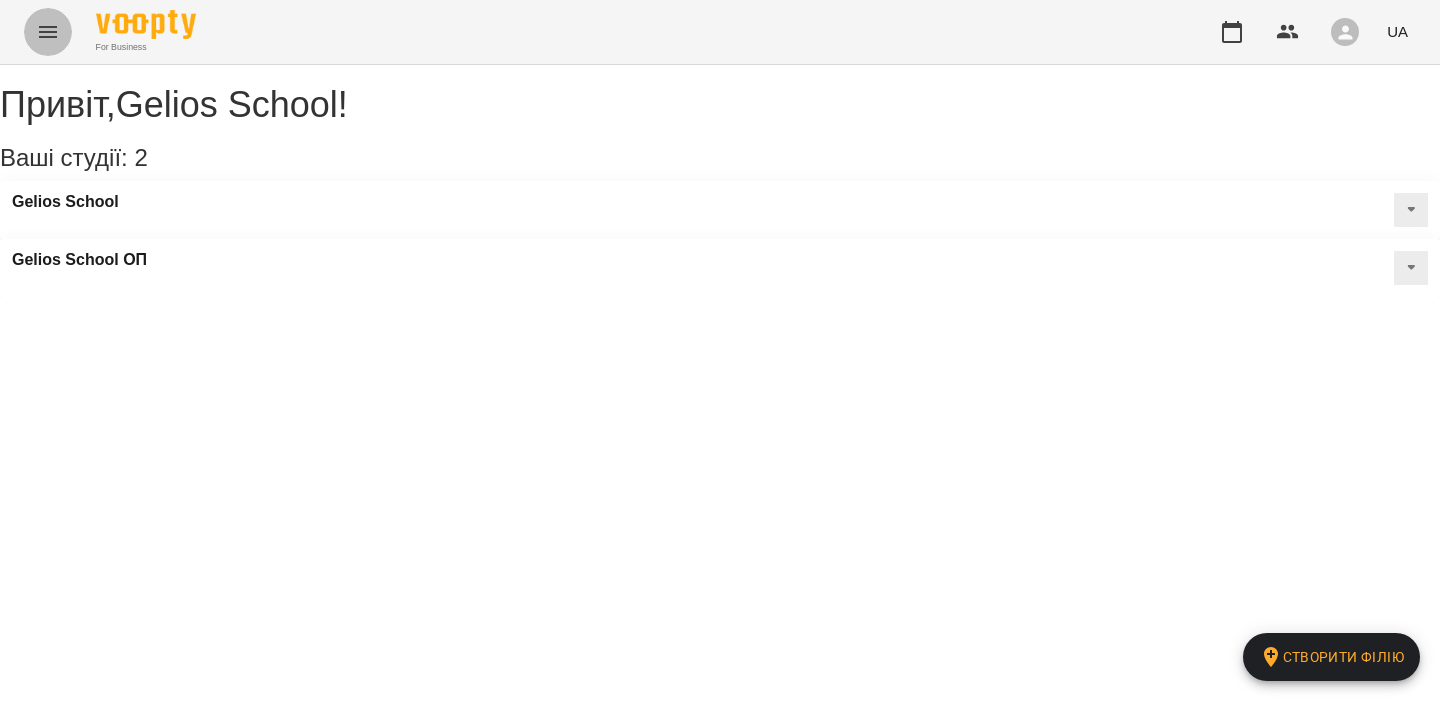 click 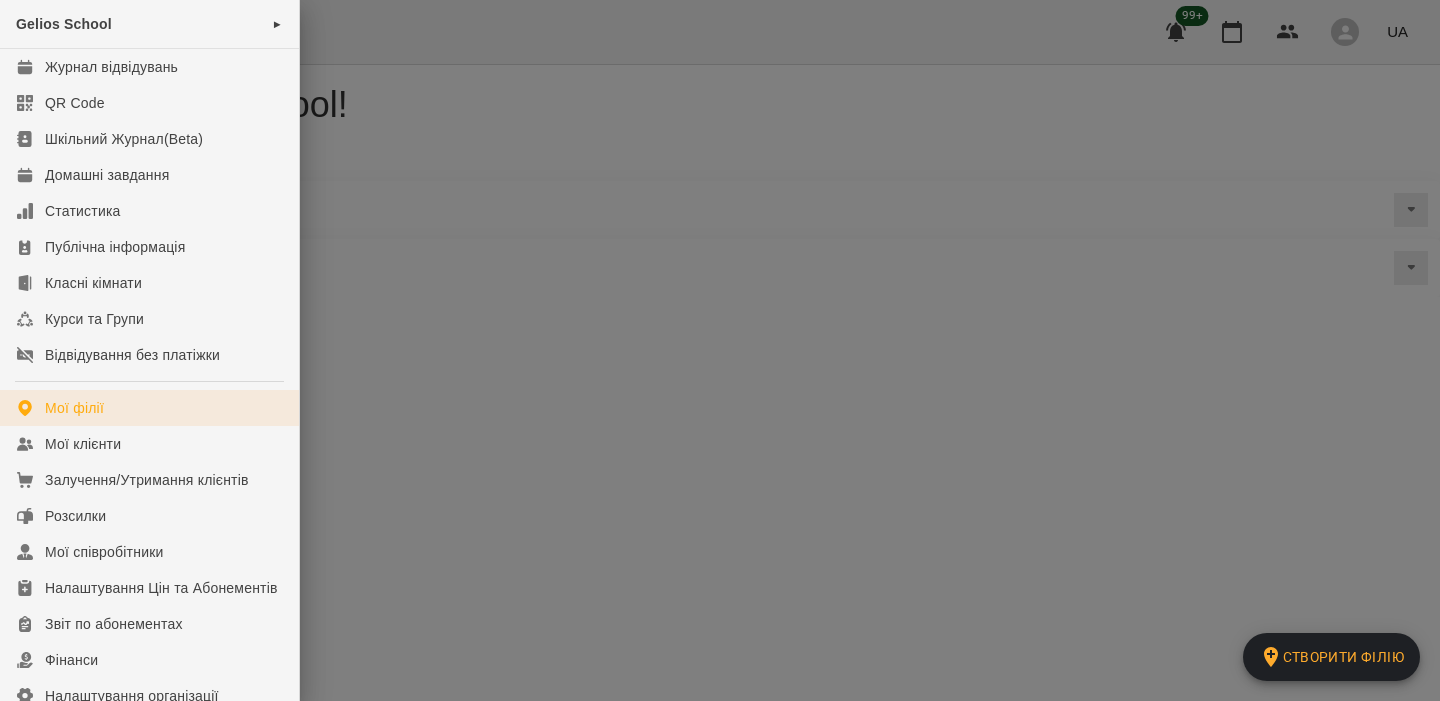 scroll, scrollTop: 310, scrollLeft: 0, axis: vertical 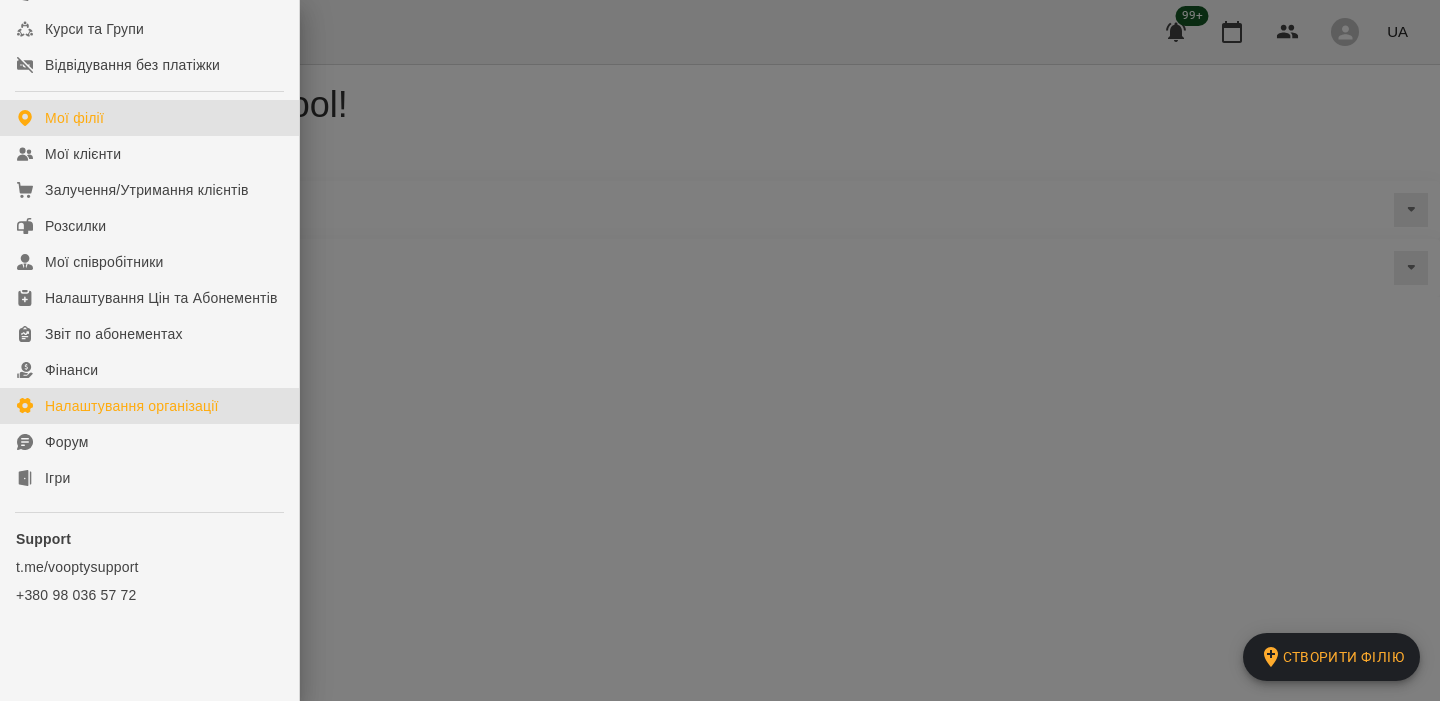 click on "Налаштування організації" at bounding box center [132, 406] 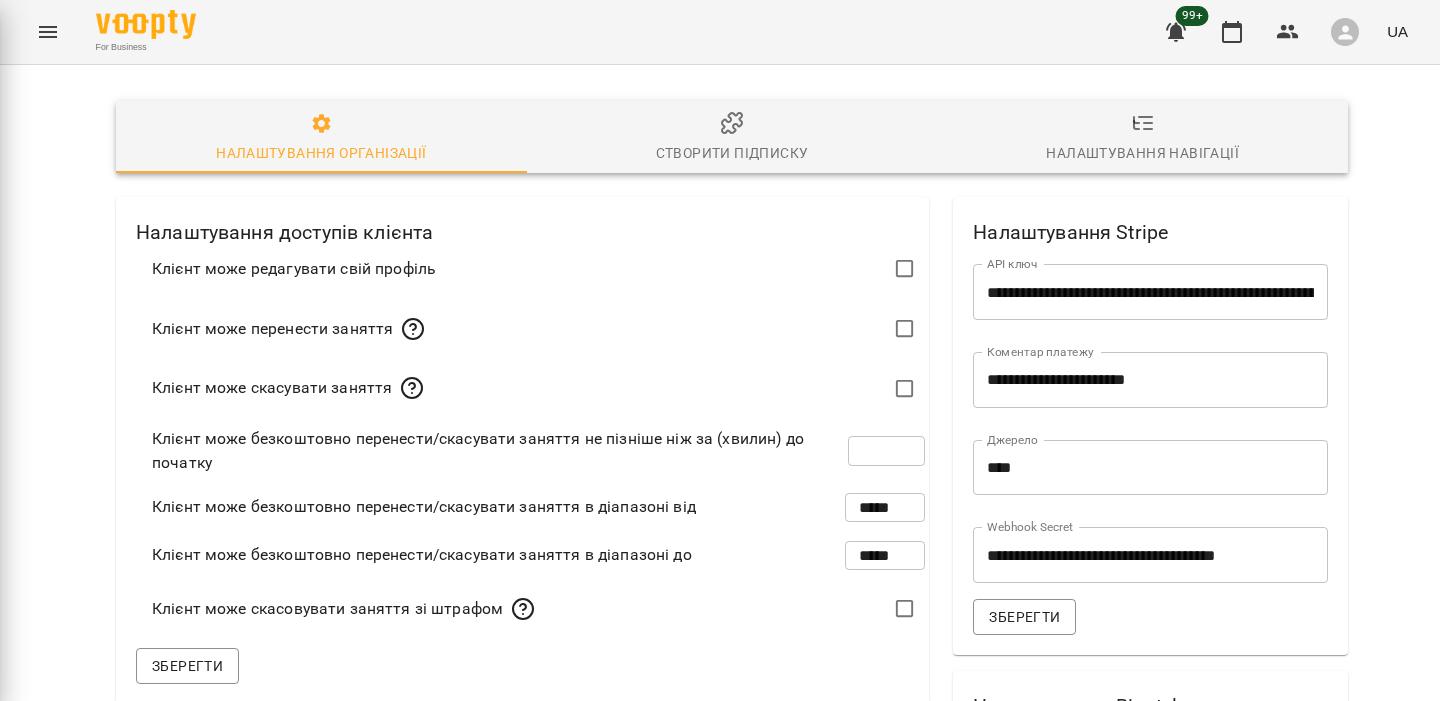 type on "***" 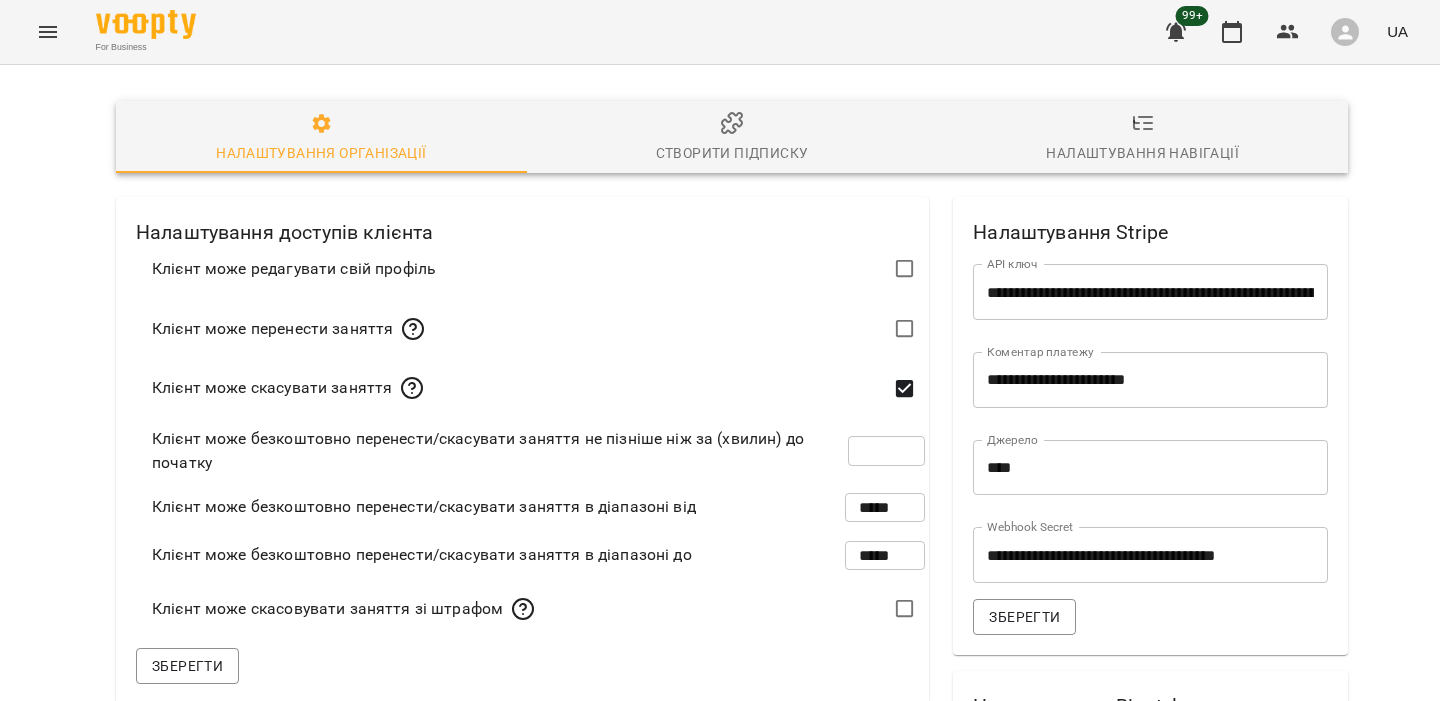 click on "Створити підписку" at bounding box center [732, 138] 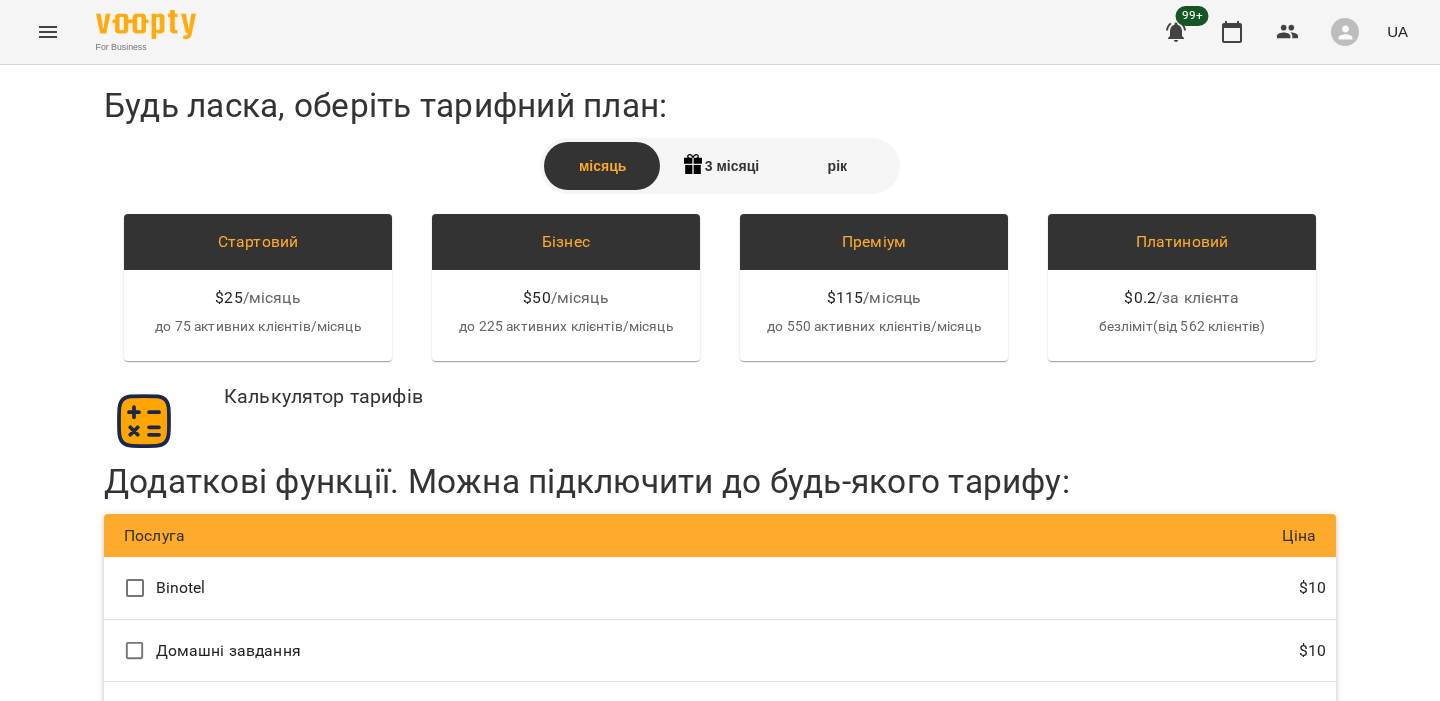 scroll, scrollTop: 0, scrollLeft: 0, axis: both 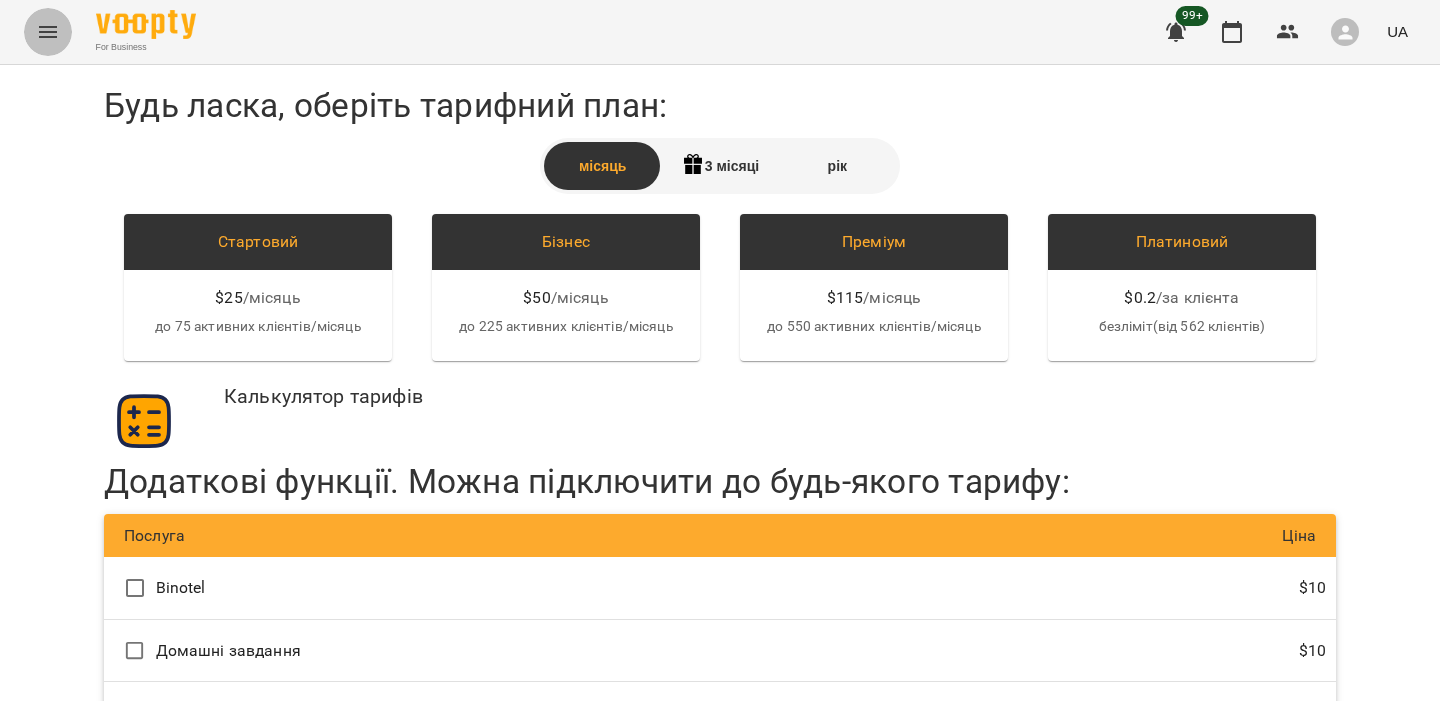 click at bounding box center (48, 32) 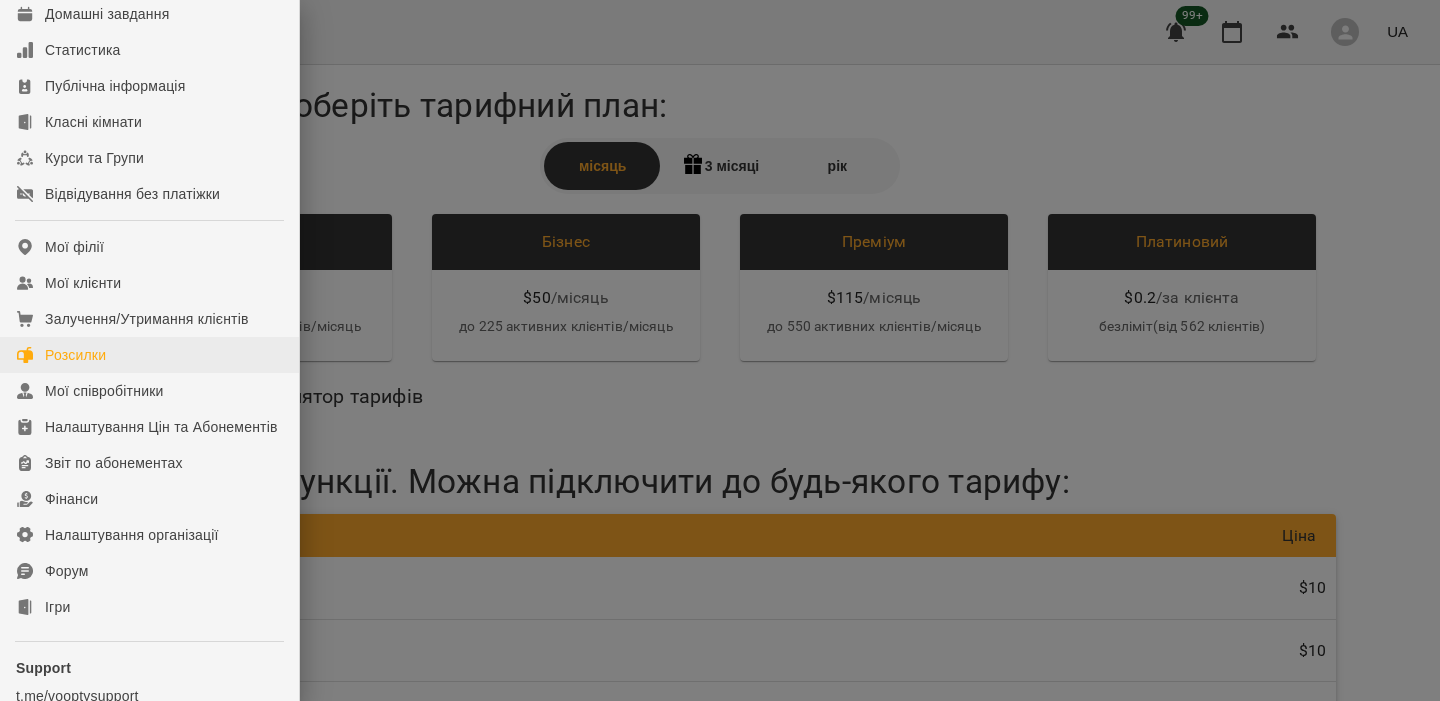scroll, scrollTop: 310, scrollLeft: 0, axis: vertical 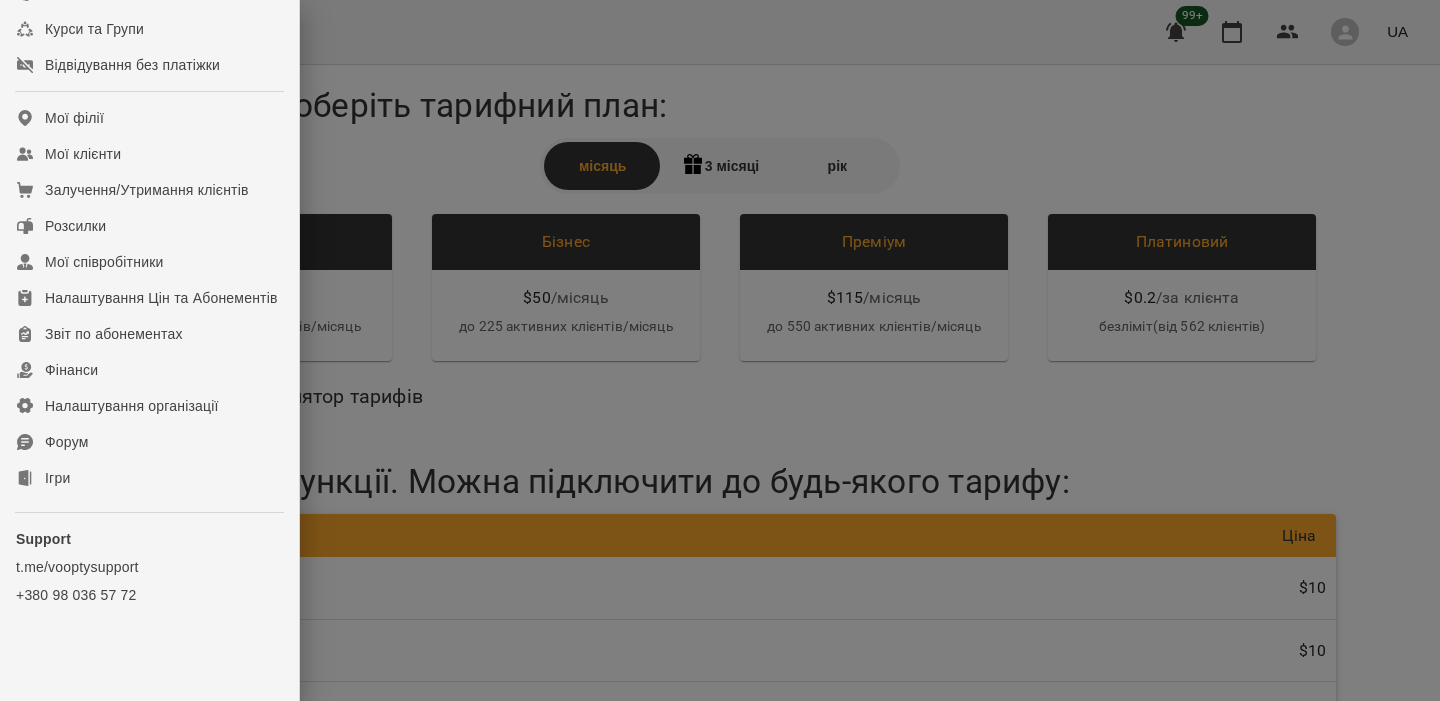 click at bounding box center (720, 350) 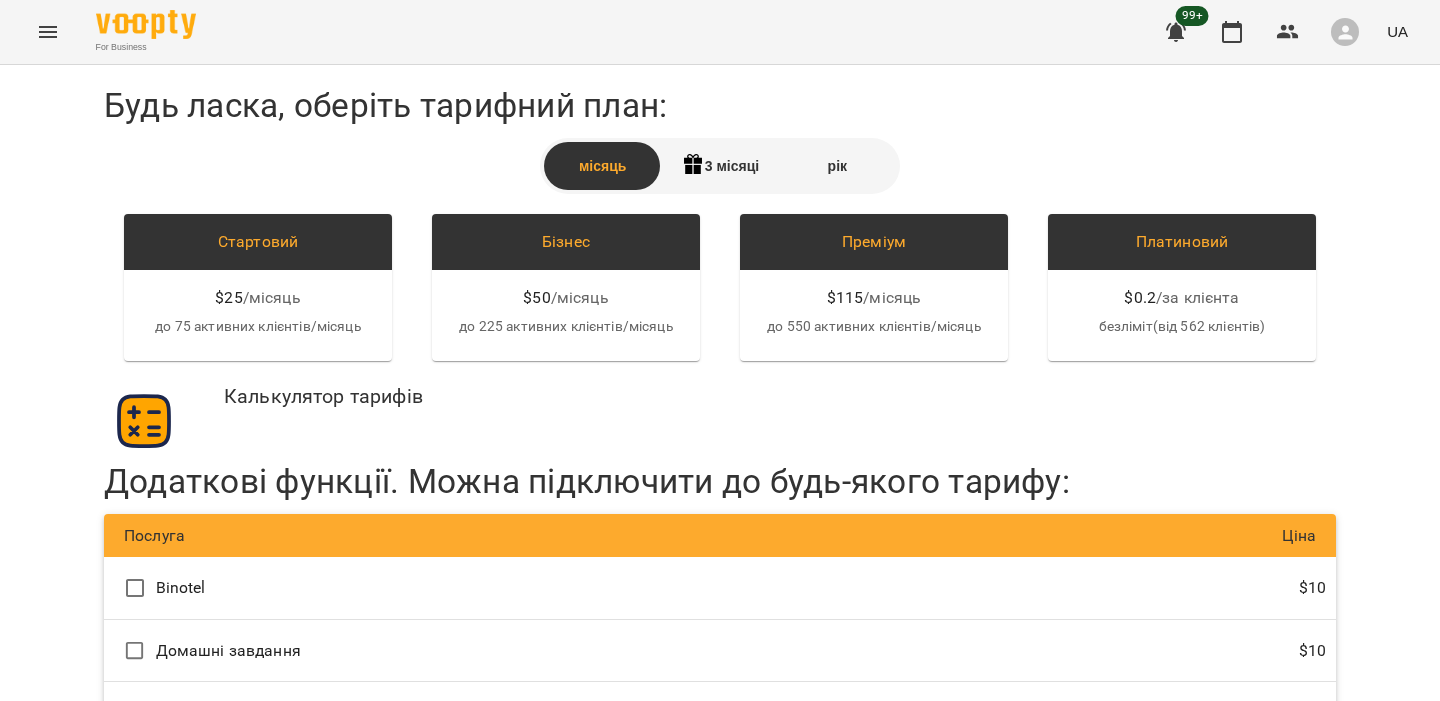 click at bounding box center (1345, 32) 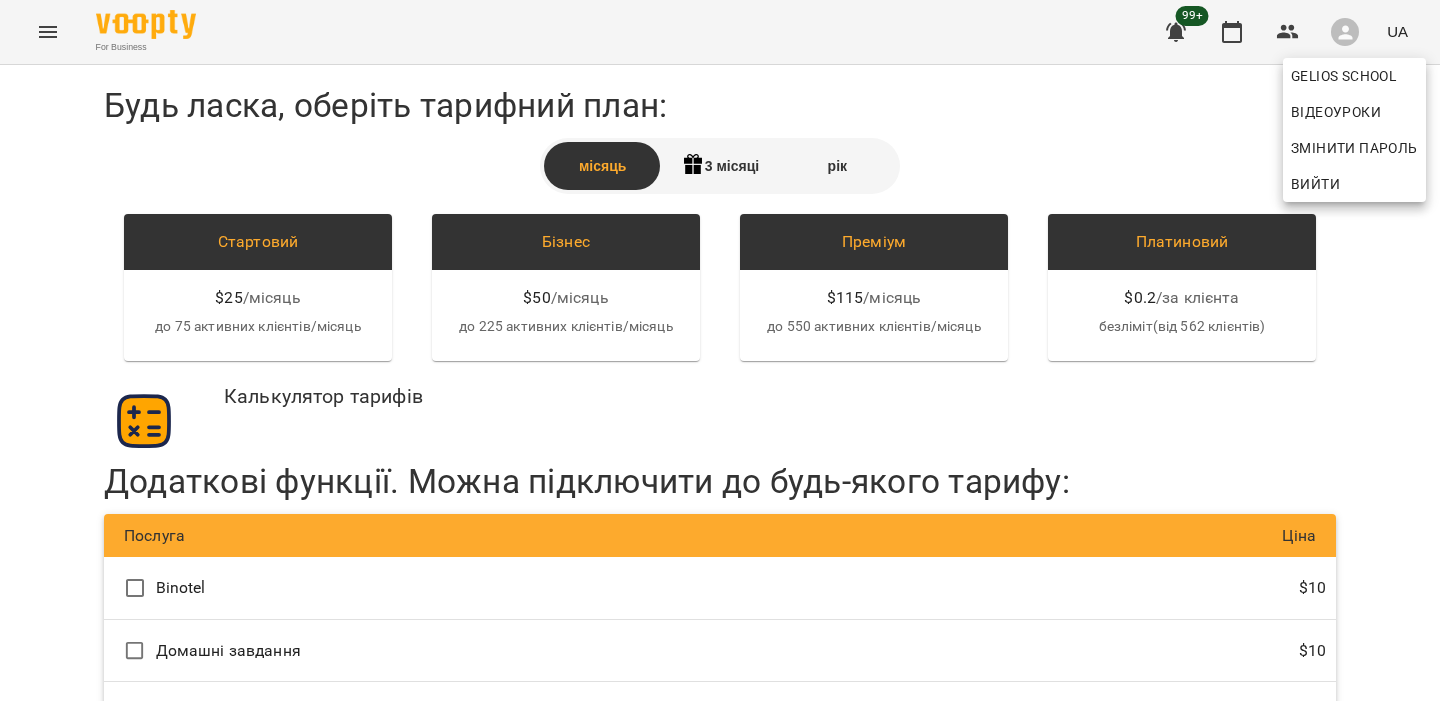 click on "Вийти" at bounding box center [1354, 184] 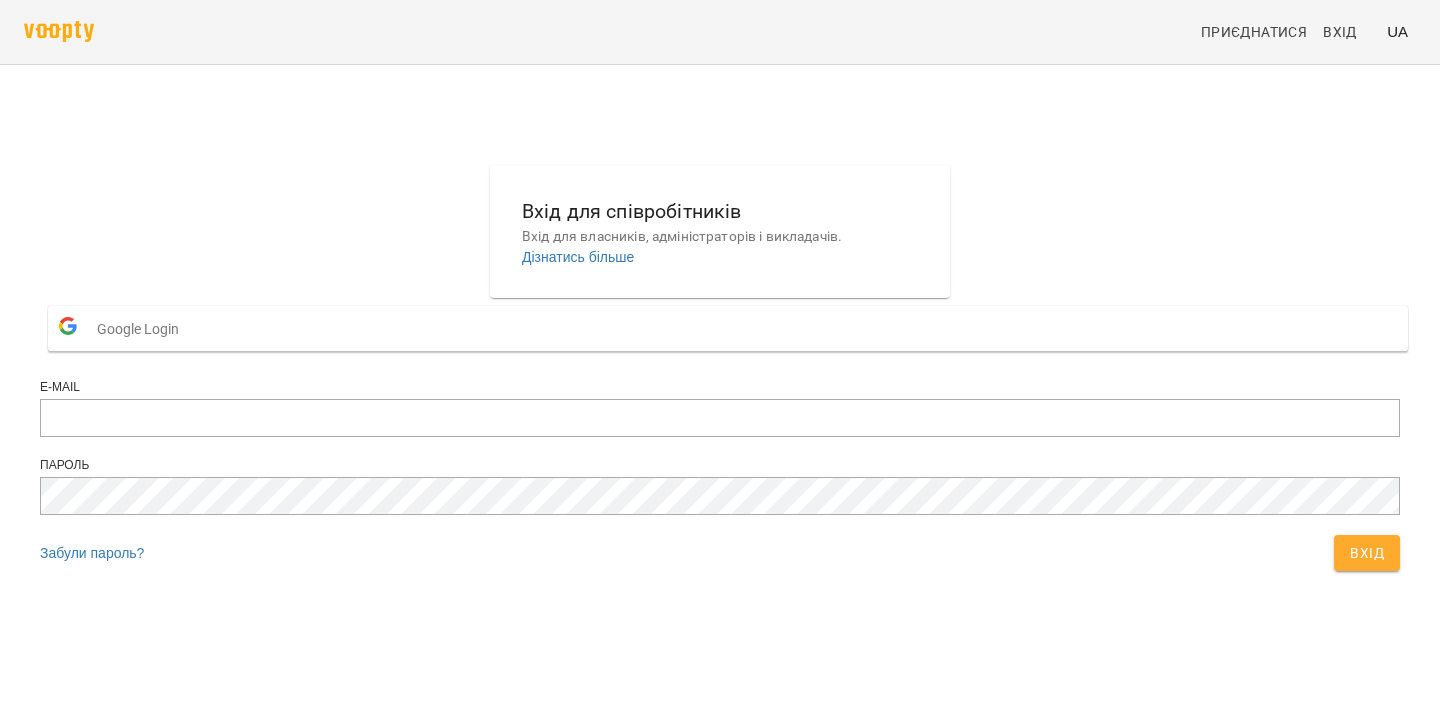 scroll, scrollTop: 0, scrollLeft: 0, axis: both 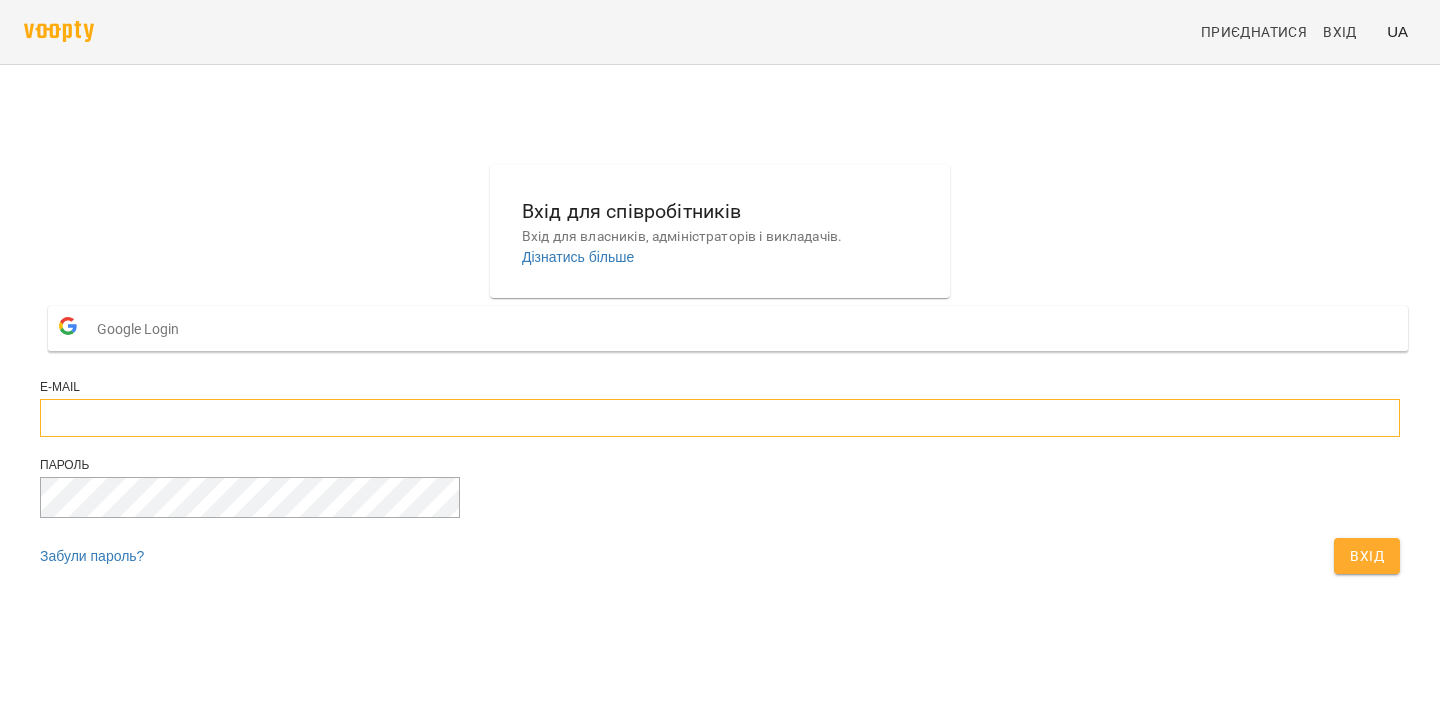 type on "**********" 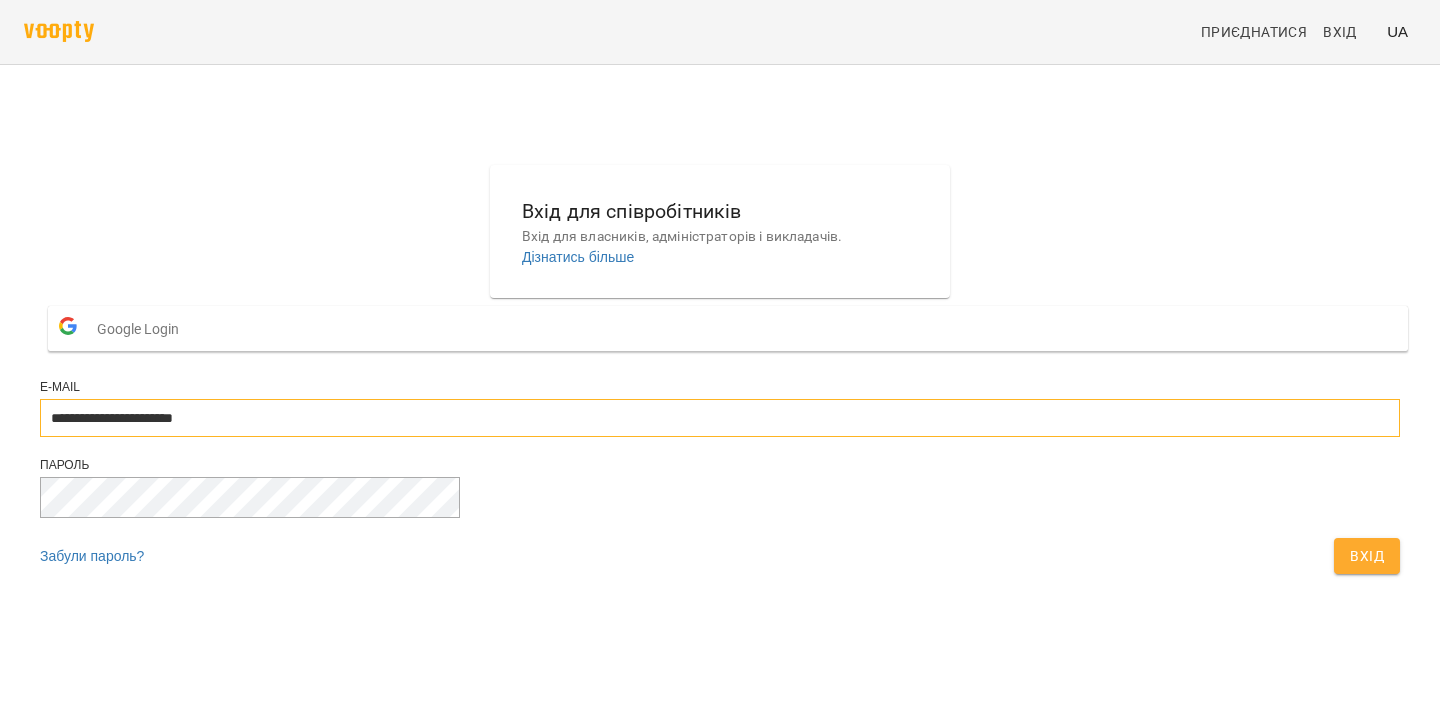 click on "**********" at bounding box center [720, 418] 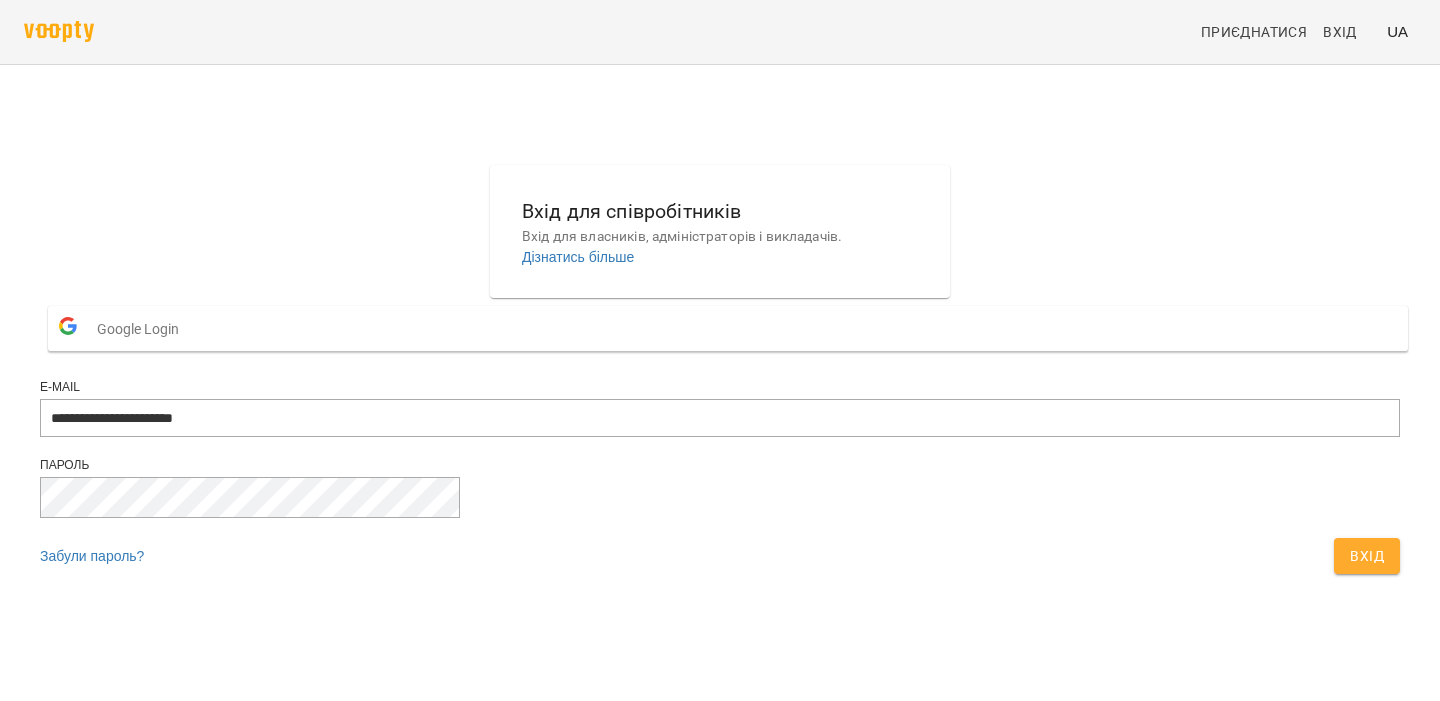 click on "Вхід" at bounding box center (1367, 556) 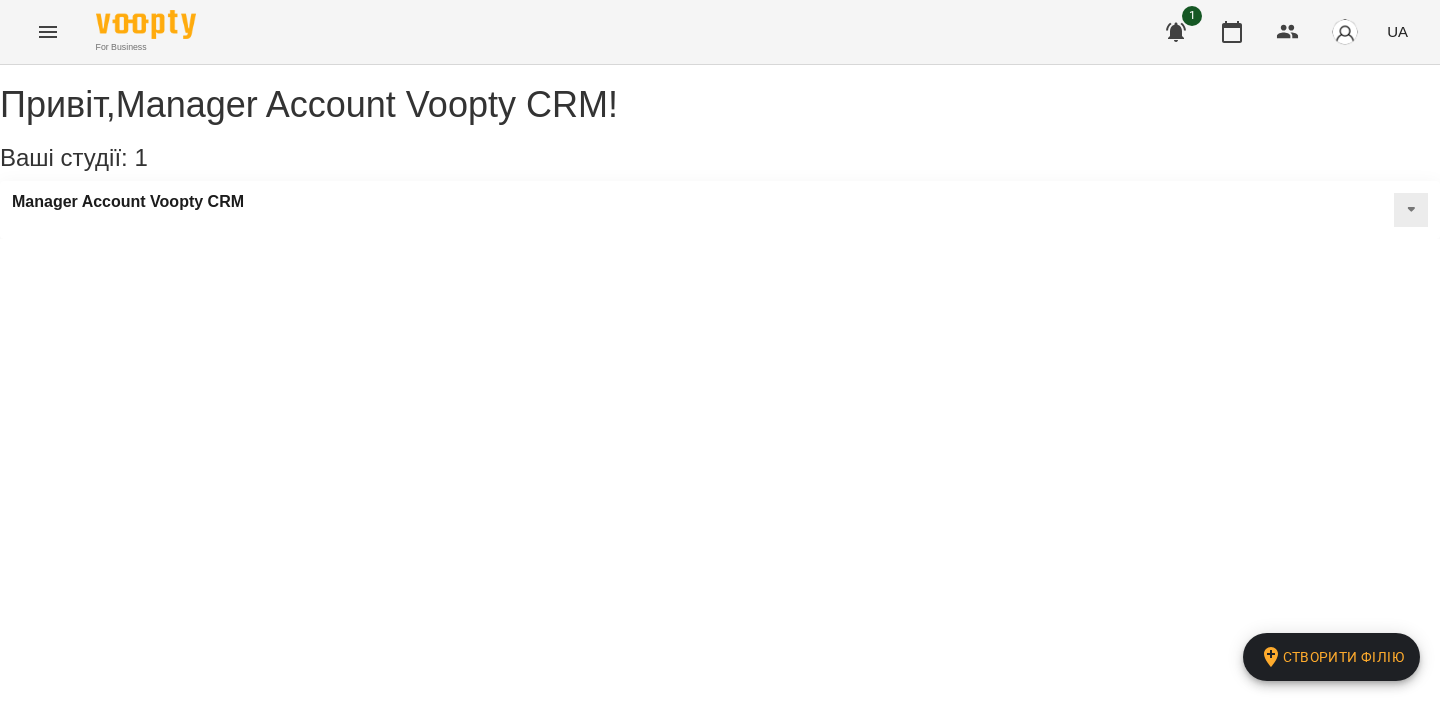 scroll, scrollTop: 0, scrollLeft: 0, axis: both 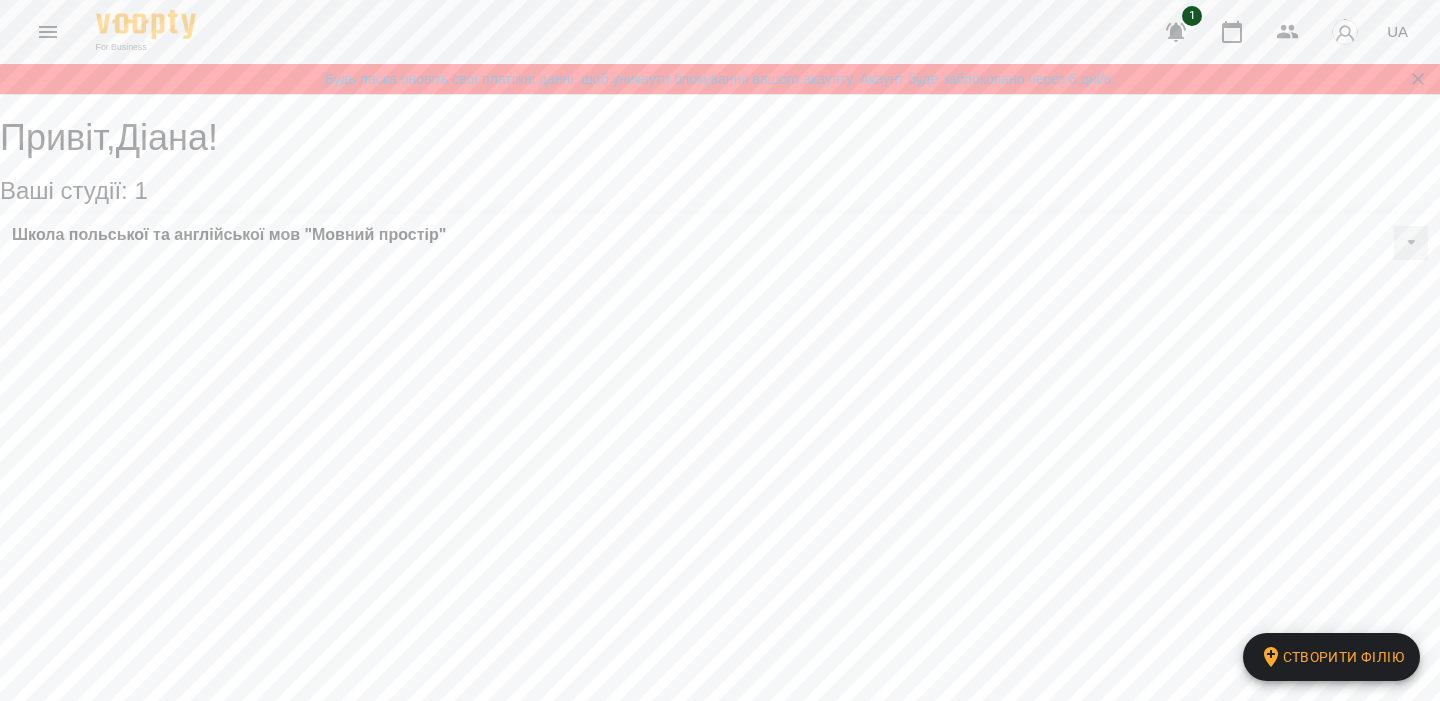 click at bounding box center (48, 32) 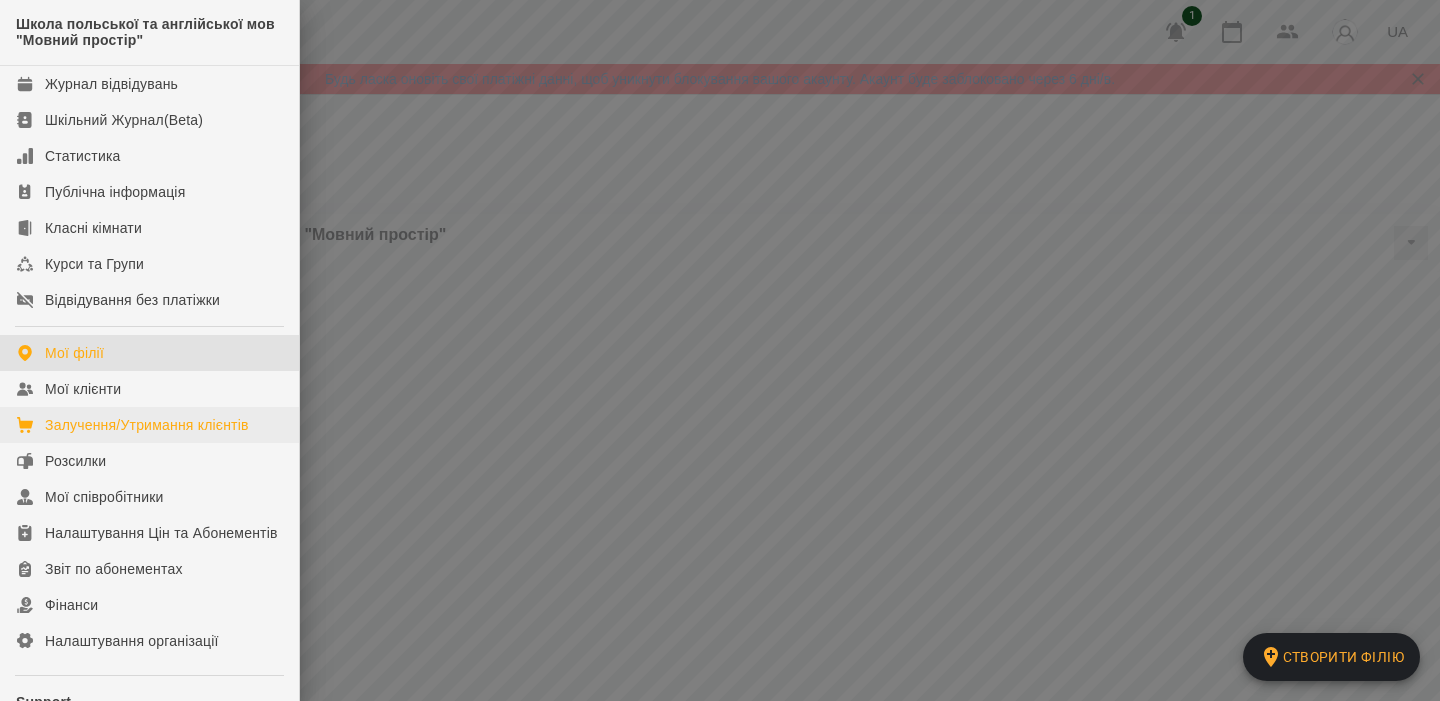 scroll, scrollTop: 183, scrollLeft: 0, axis: vertical 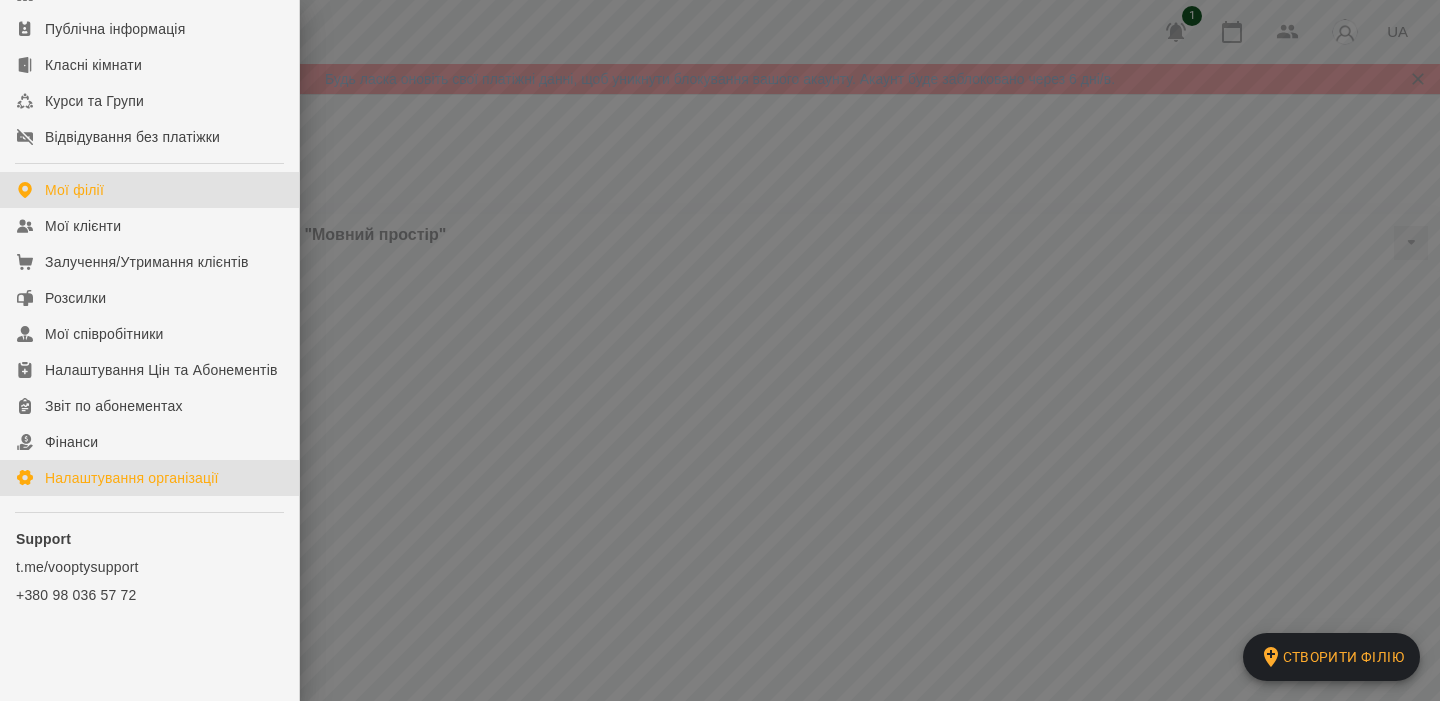click on "Налаштування організації" at bounding box center [132, 478] 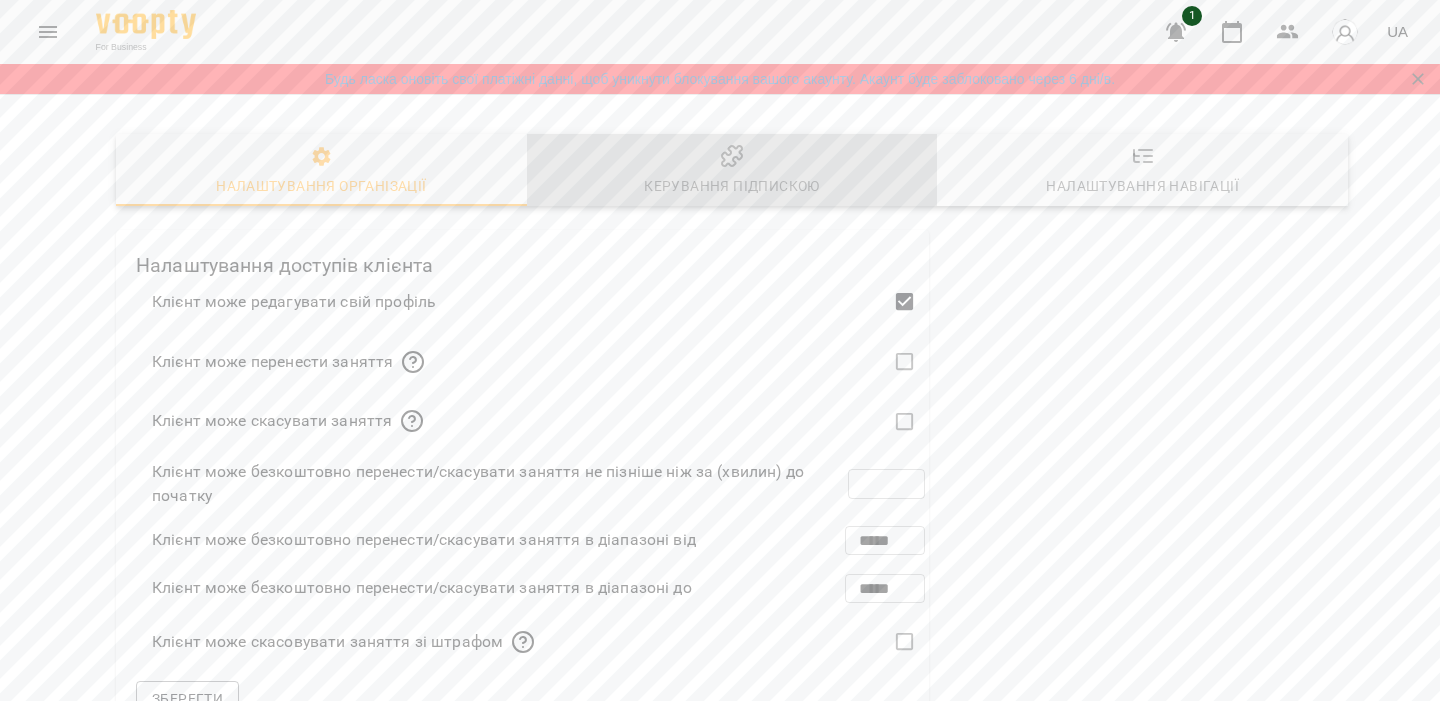 click 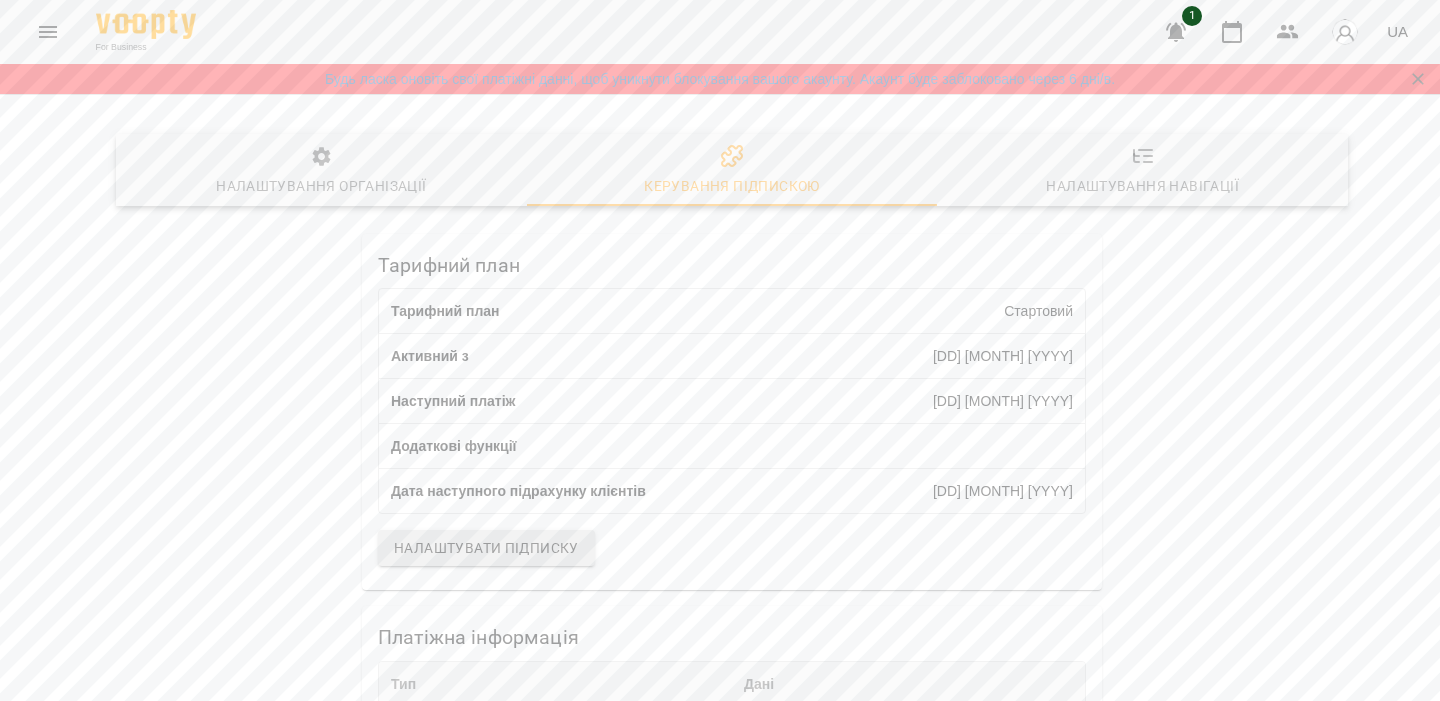 scroll, scrollTop: 497, scrollLeft: 0, axis: vertical 